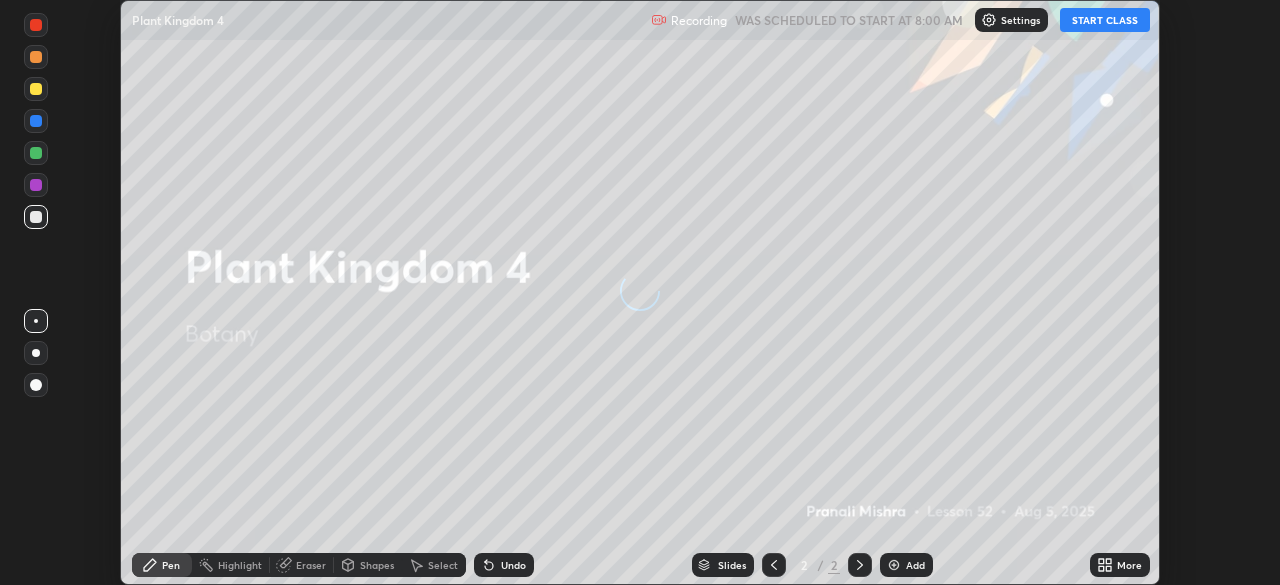 scroll, scrollTop: 0, scrollLeft: 0, axis: both 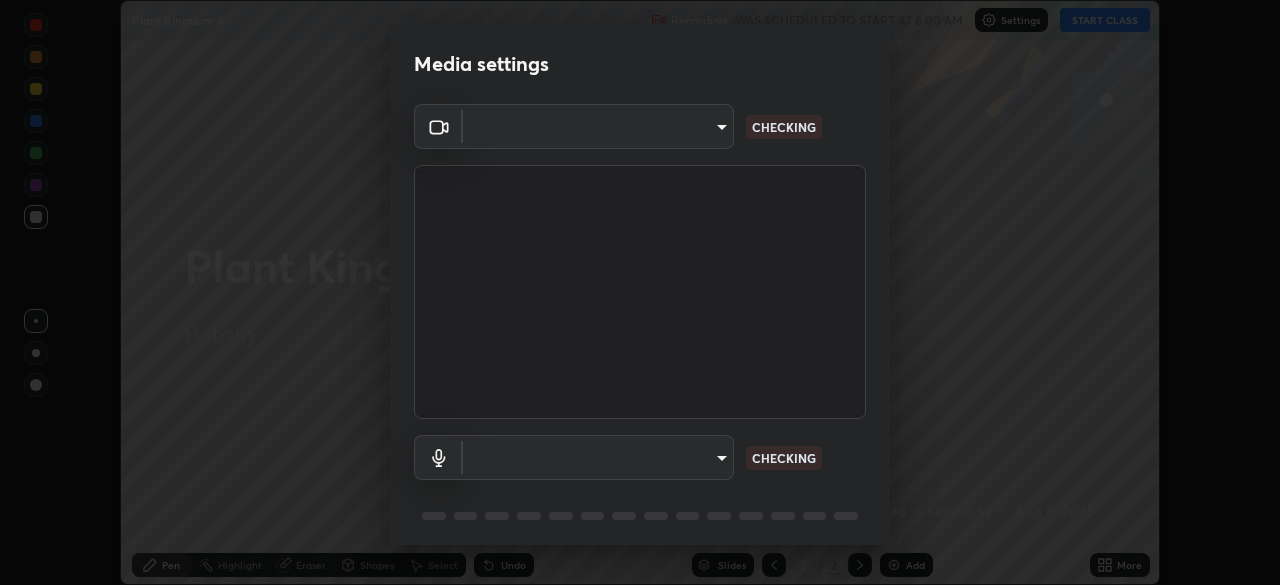 click on "Erase all Plant Kingdom 4 Recording WAS SCHEDULED TO START AT  8:00 AM Settings START CLASS Setting up your live class Plant Kingdom 4 • L52 of Botany [PERSON] Pen Highlight Eraser Shapes Select Undo Slides 2 / 2 Add More No doubts shared Encourage your learners to ask a doubt for better clarity Report an issue Reason for reporting Buffering Chat not working Audio - Video sync issue Educator video quality low ​ Attach an image Report Media settings ​ CHECKING ​ CHECKING 1 / 5 Next" at bounding box center [640, 292] 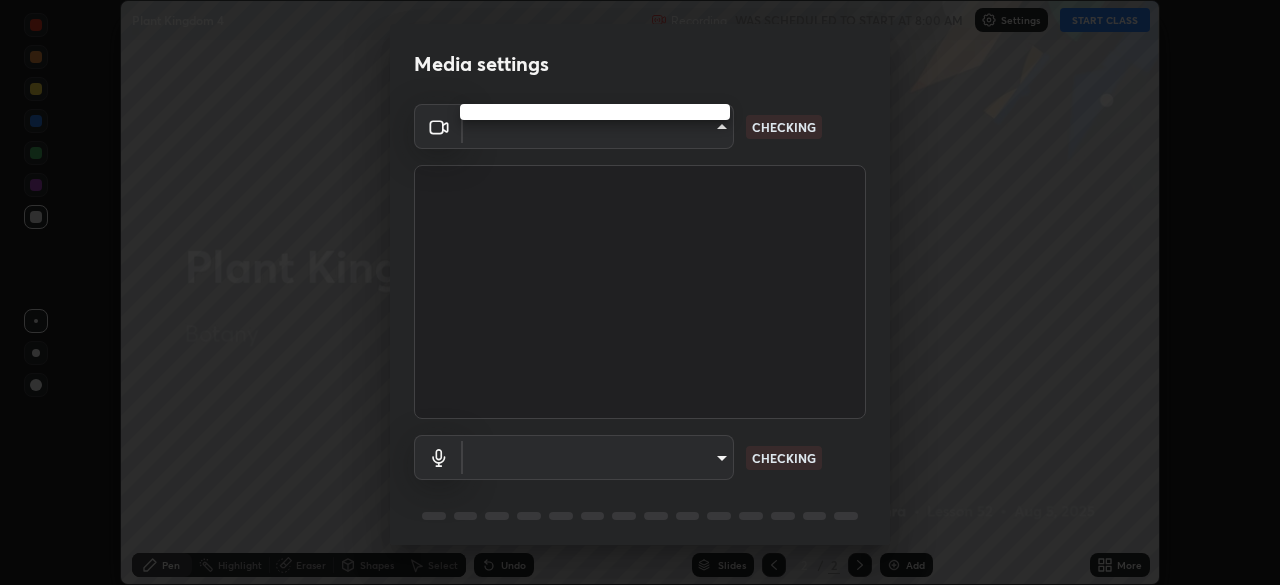 type on "8a437219b1c9d5fef93d1ec40e095ac8837f64dae60836980dab15105ba84f43" 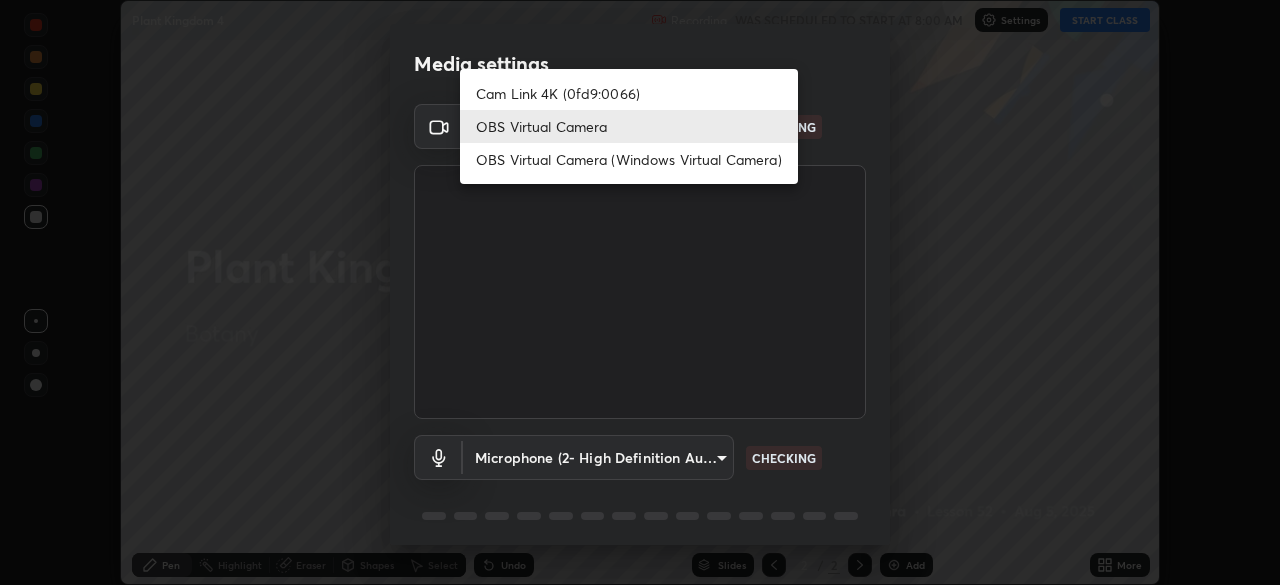 click on "OBS Virtual Camera" at bounding box center [629, 126] 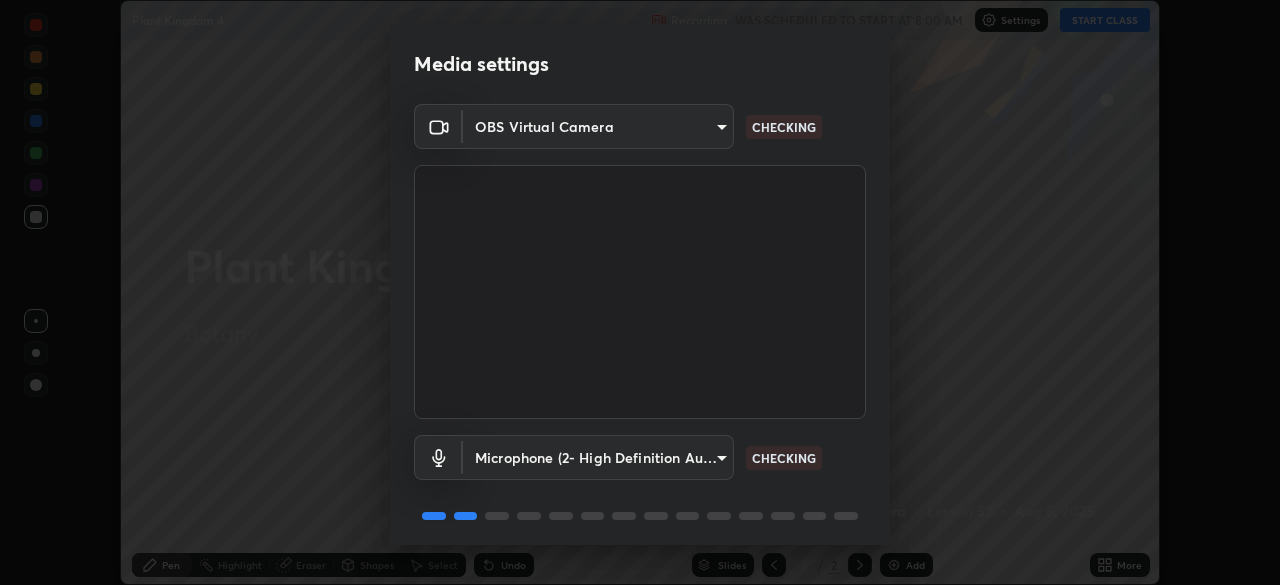 scroll, scrollTop: 71, scrollLeft: 0, axis: vertical 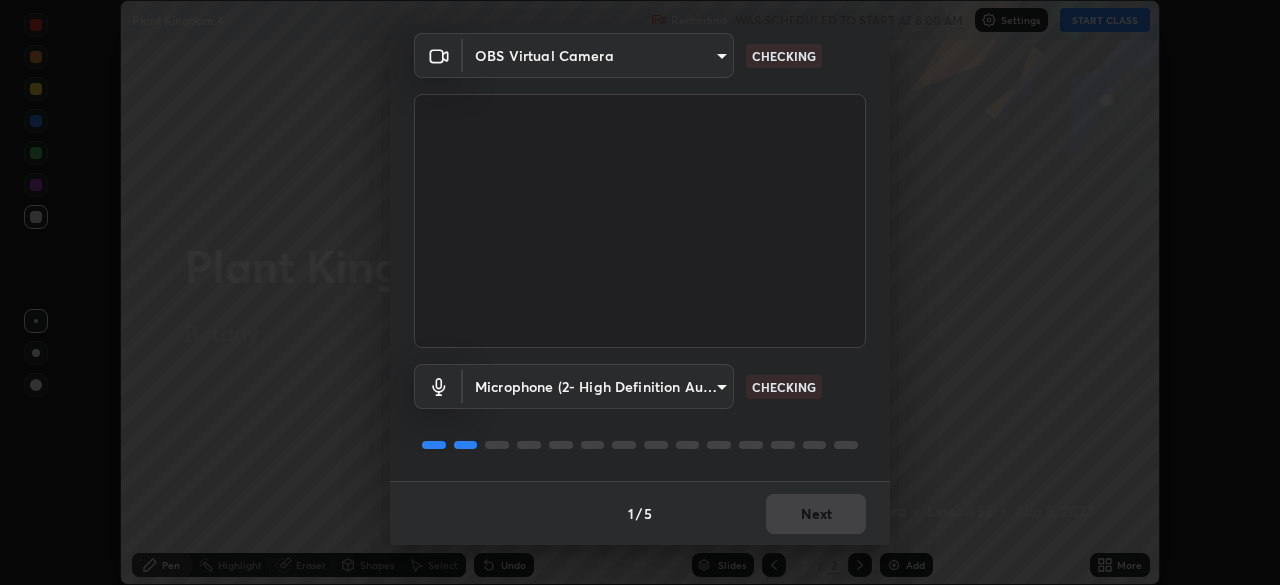 click on "Erase all Plant Kingdom 4 Recording WAS SCHEDULED TO START AT  8:00 AM Settings START CLASS Setting up your live class Plant Kingdom 4 • L52 of Botany [PERSON] Pen Highlight Eraser Shapes Select Undo Slides 2 / 2 Add More No doubts shared Encourage your learners to ask a doubt for better clarity Report an issue Reason for reporting Buffering Chat not working Audio - Video sync issue Educator video quality low ​ Attach an image Report Media settings OBS Virtual Camera [DEVICE_ID] CHECKING Microphone (2- High Definition Audio Device) [DEVICE_ID] CHECKING 1 / 5 Next" at bounding box center (640, 292) 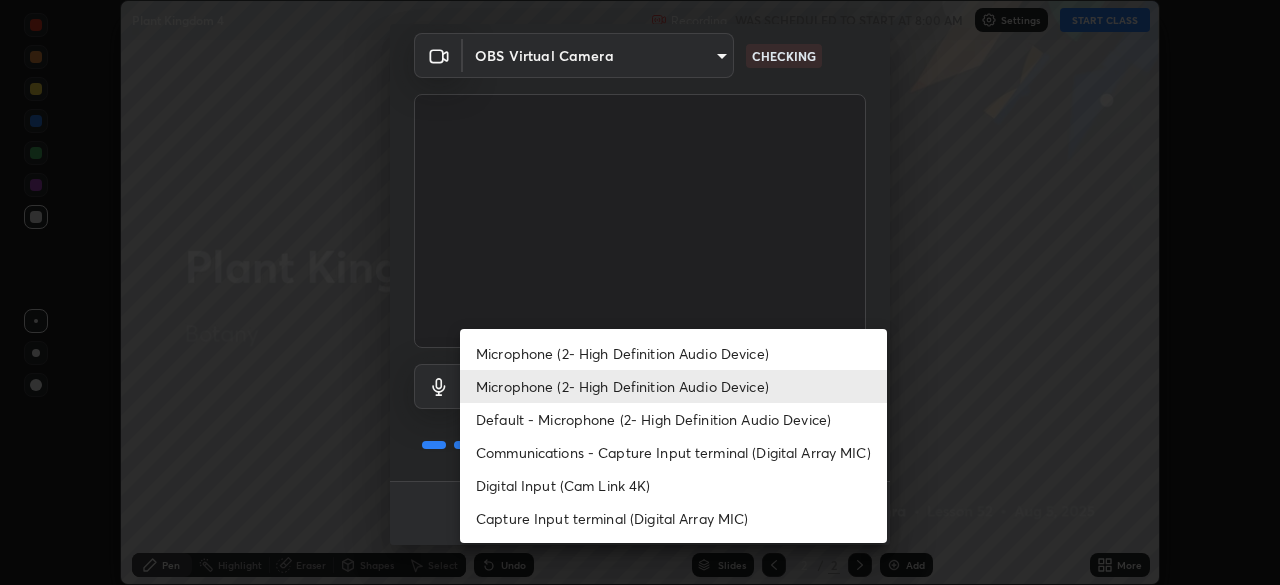 click on "Microphone (2- High Definition Audio Device)" at bounding box center (673, 386) 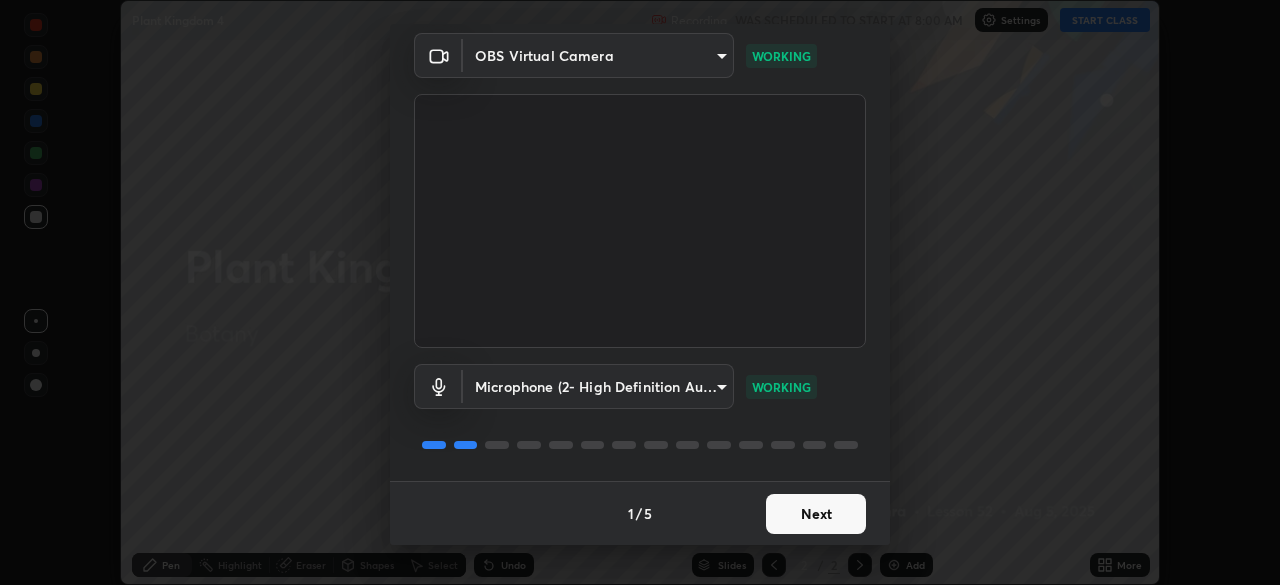 click on "Next" at bounding box center (816, 514) 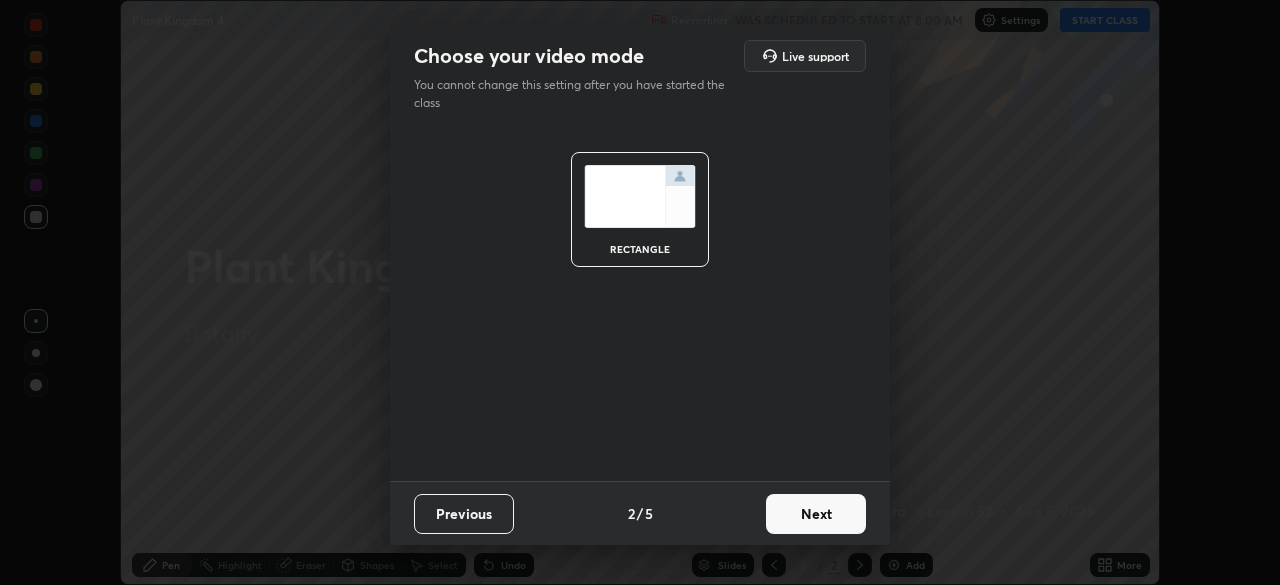 click on "Next" at bounding box center (816, 514) 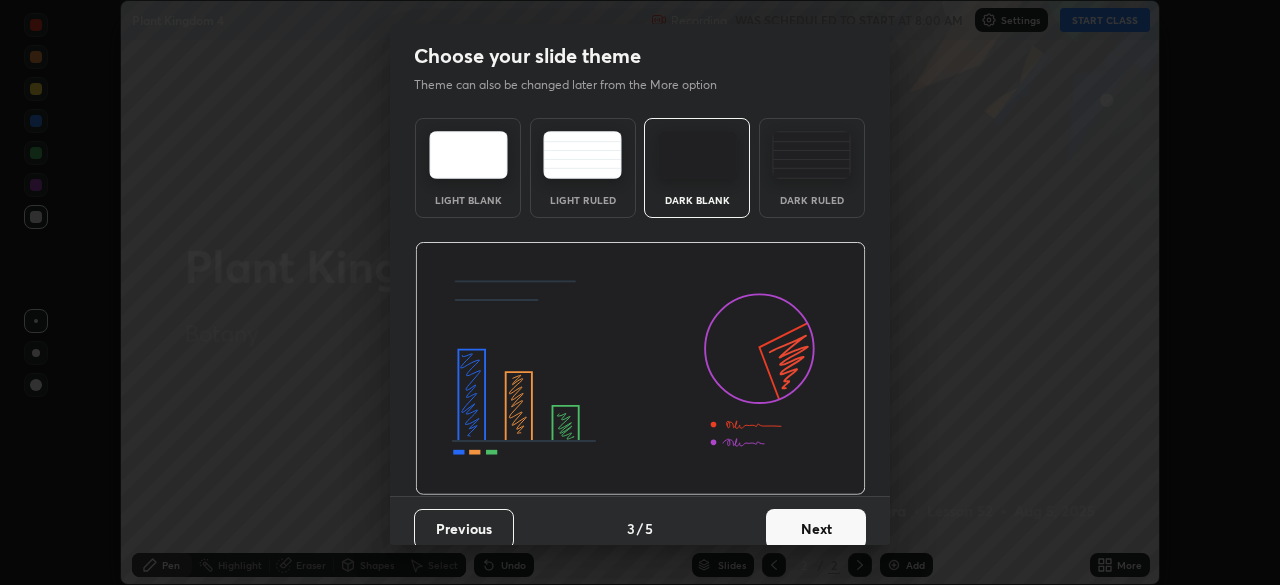 click on "Next" at bounding box center [816, 529] 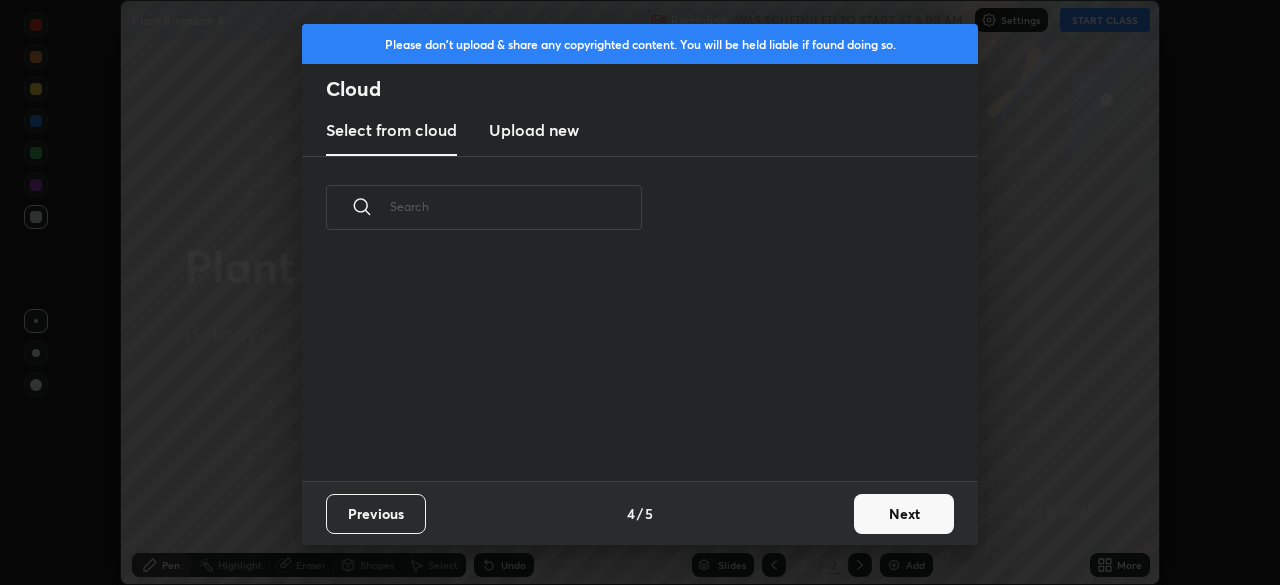 click on "Previous 4 / 5 Next" at bounding box center (640, 513) 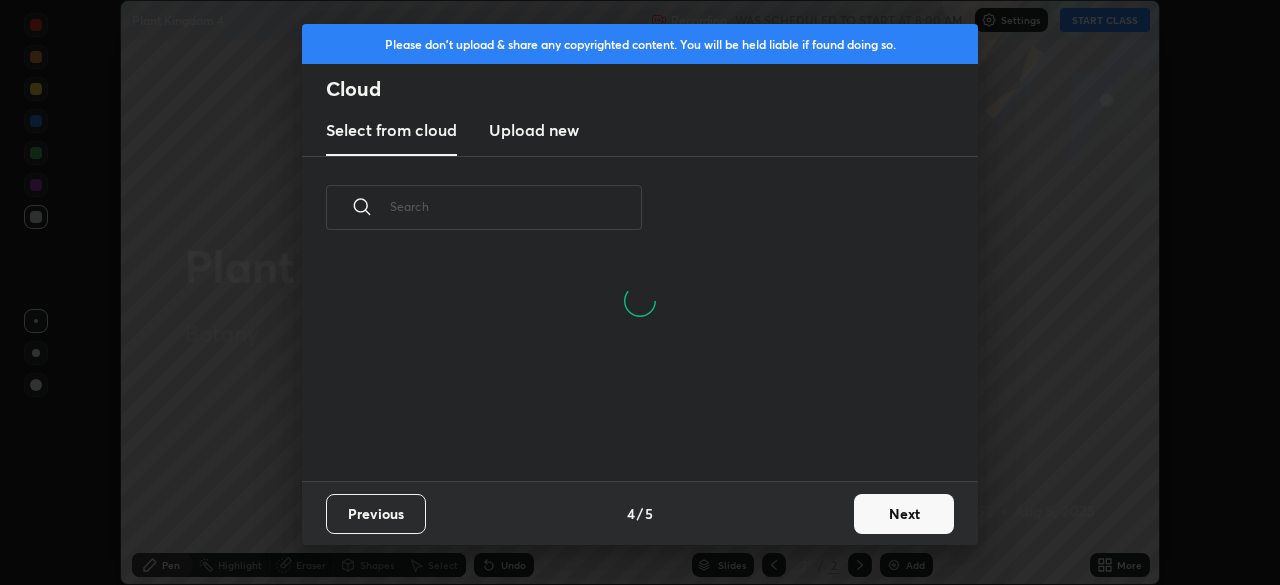 click on "Next" at bounding box center (904, 514) 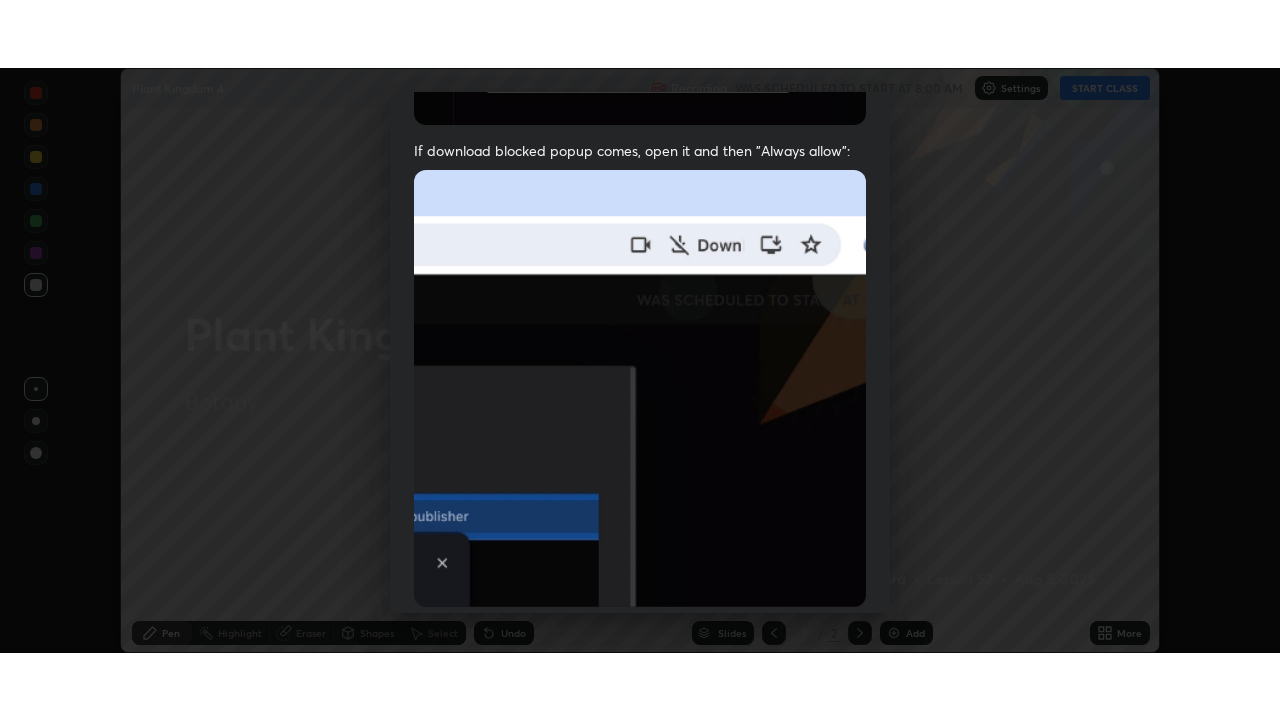 scroll, scrollTop: 479, scrollLeft: 0, axis: vertical 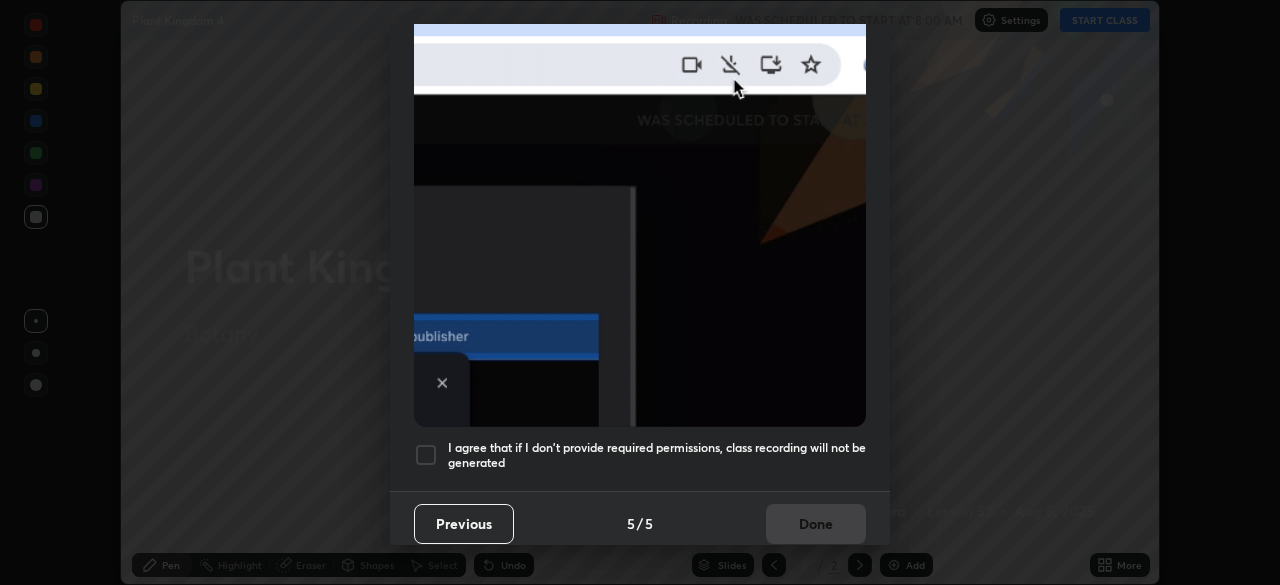click at bounding box center [426, 455] 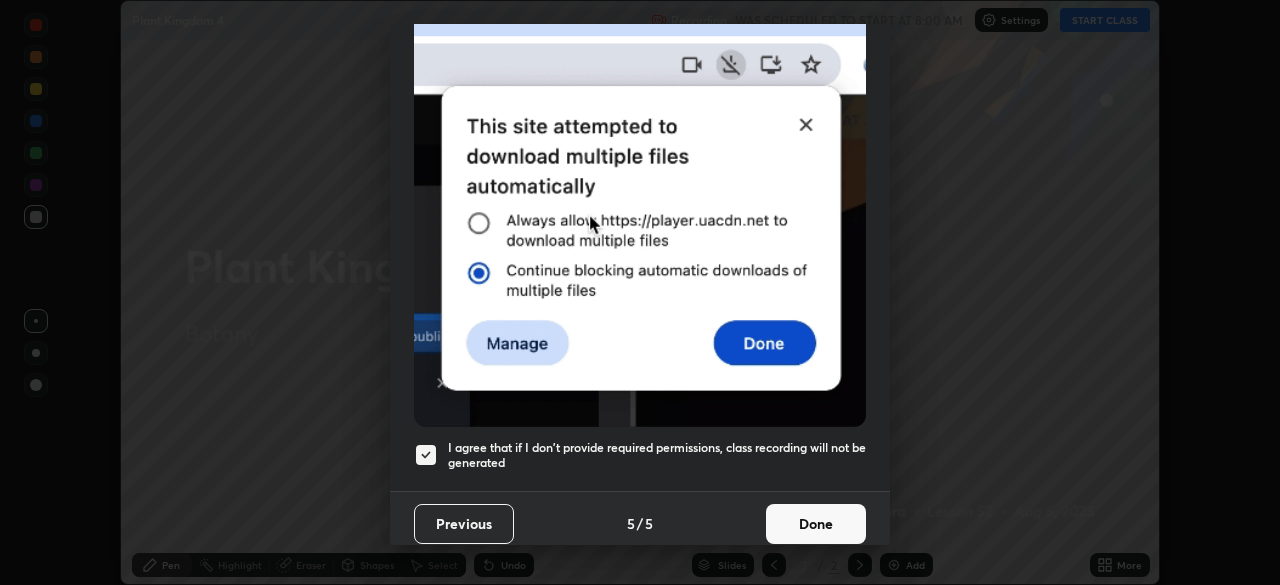 click on "Done" at bounding box center [816, 524] 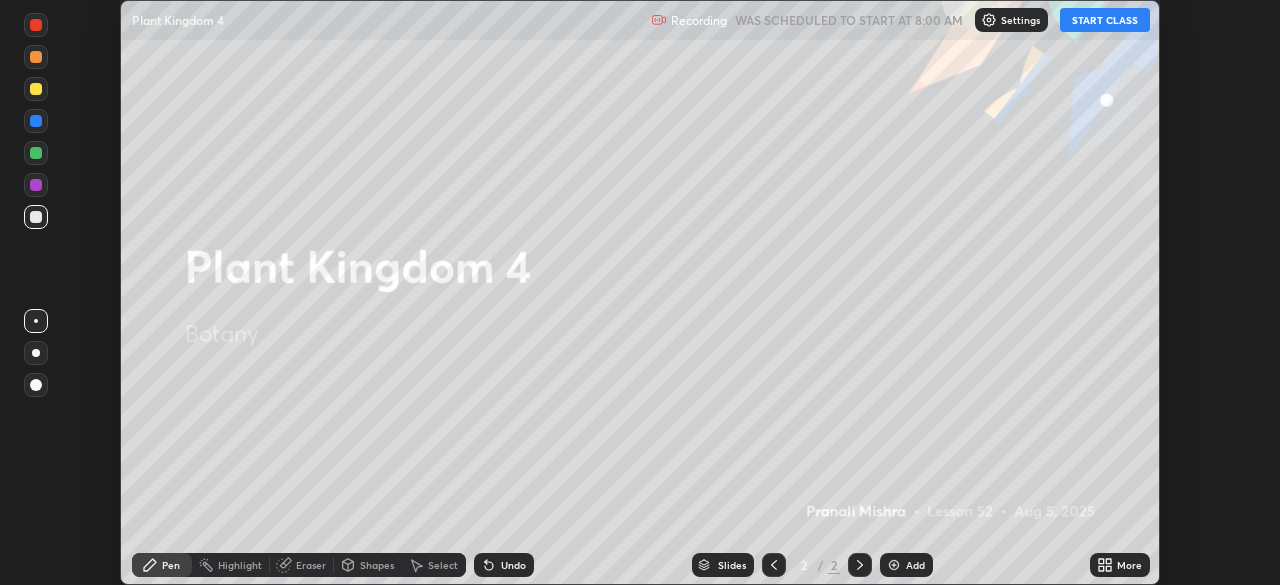 click on "START CLASS" at bounding box center (1105, 20) 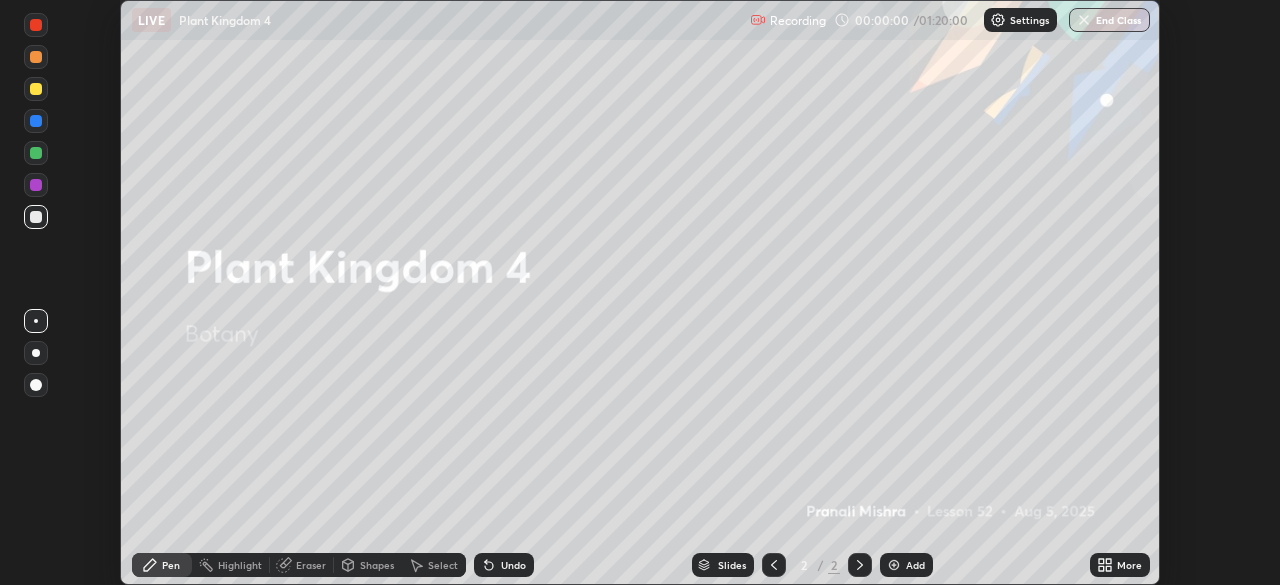 click 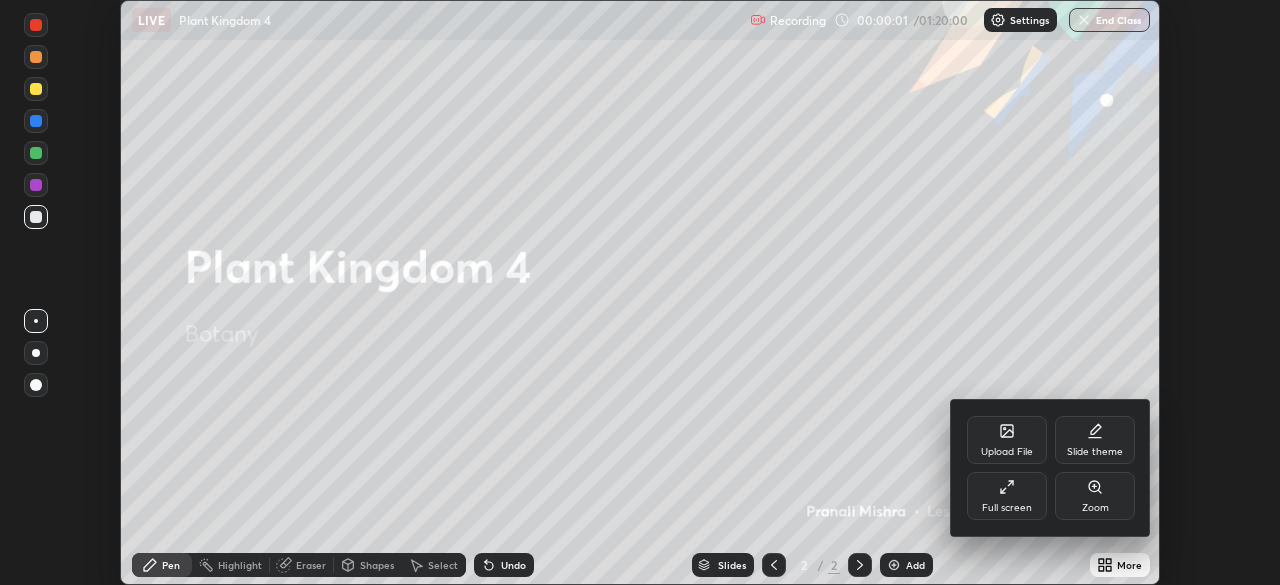 click on "Full screen" at bounding box center [1007, 508] 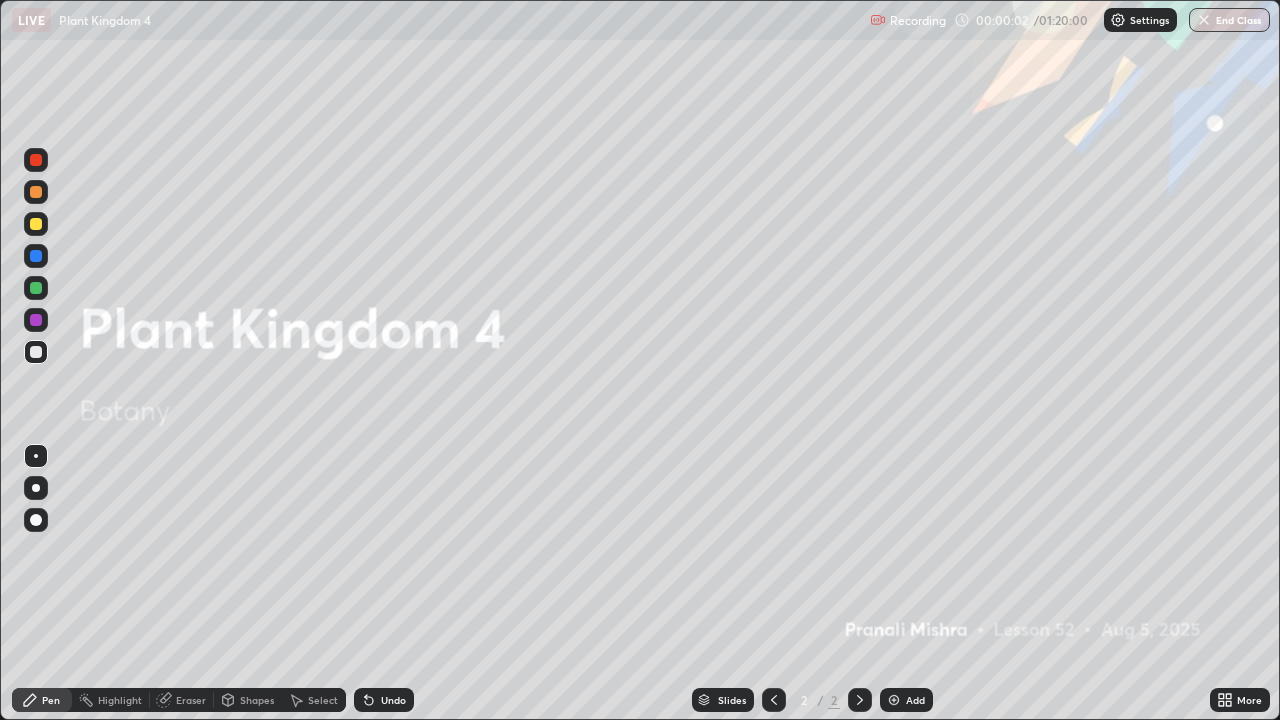 scroll, scrollTop: 99280, scrollLeft: 98720, axis: both 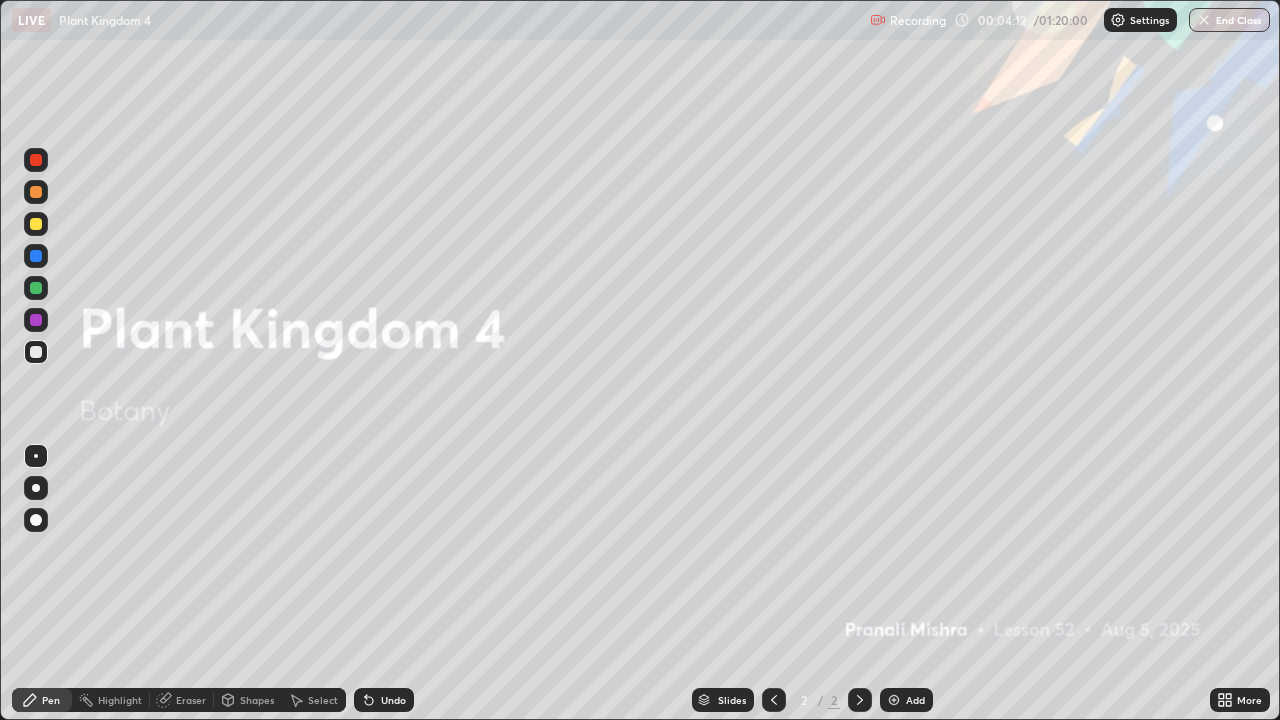 click on "Add" at bounding box center (906, 700) 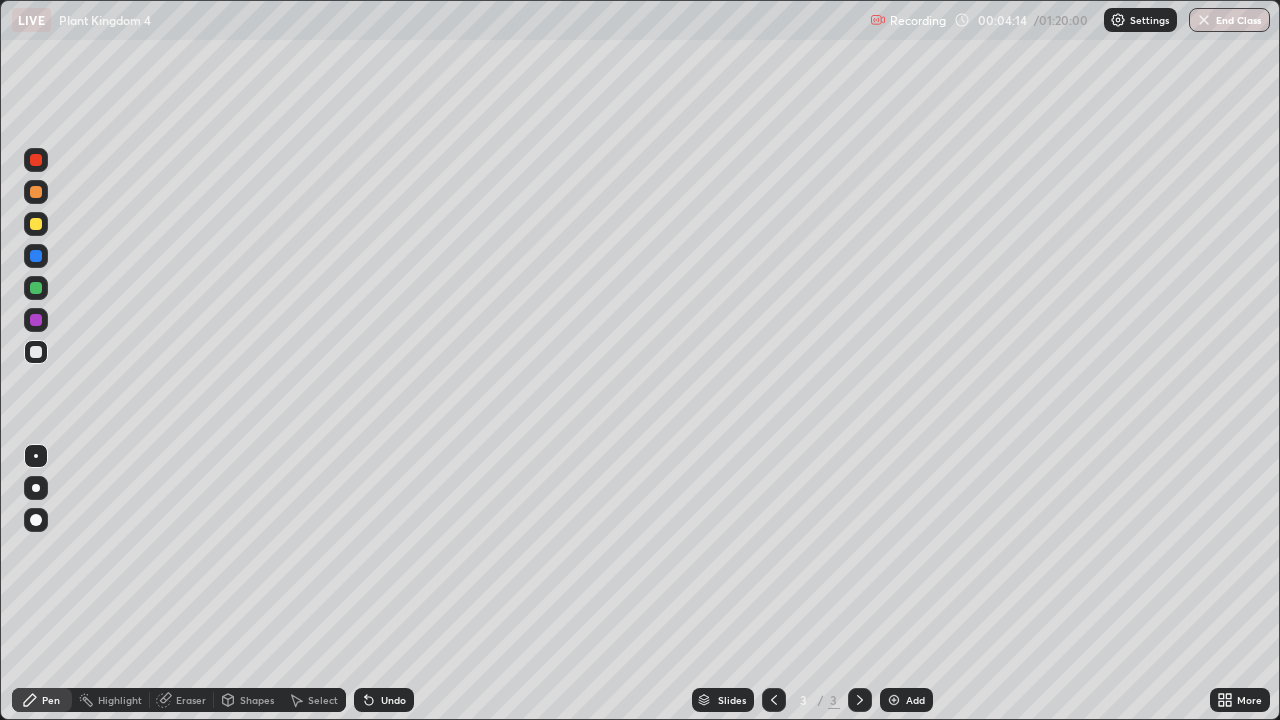 click at bounding box center (36, 488) 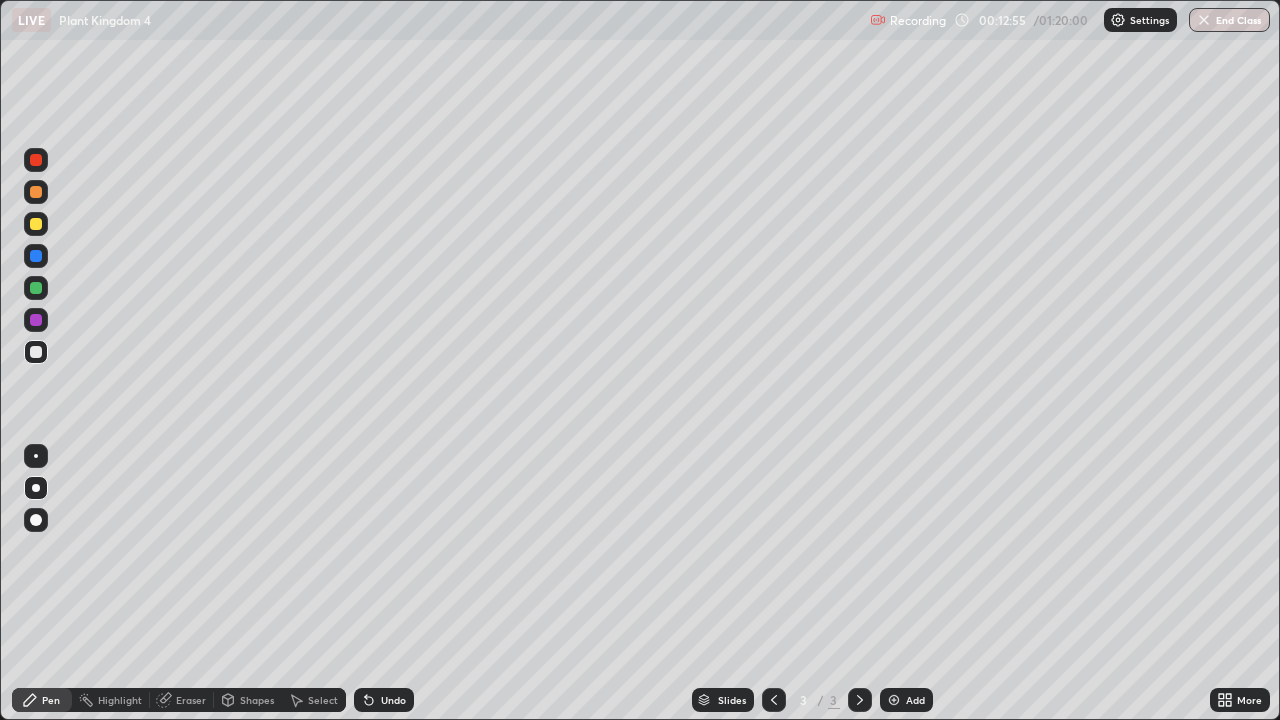 click on "Add" at bounding box center (915, 700) 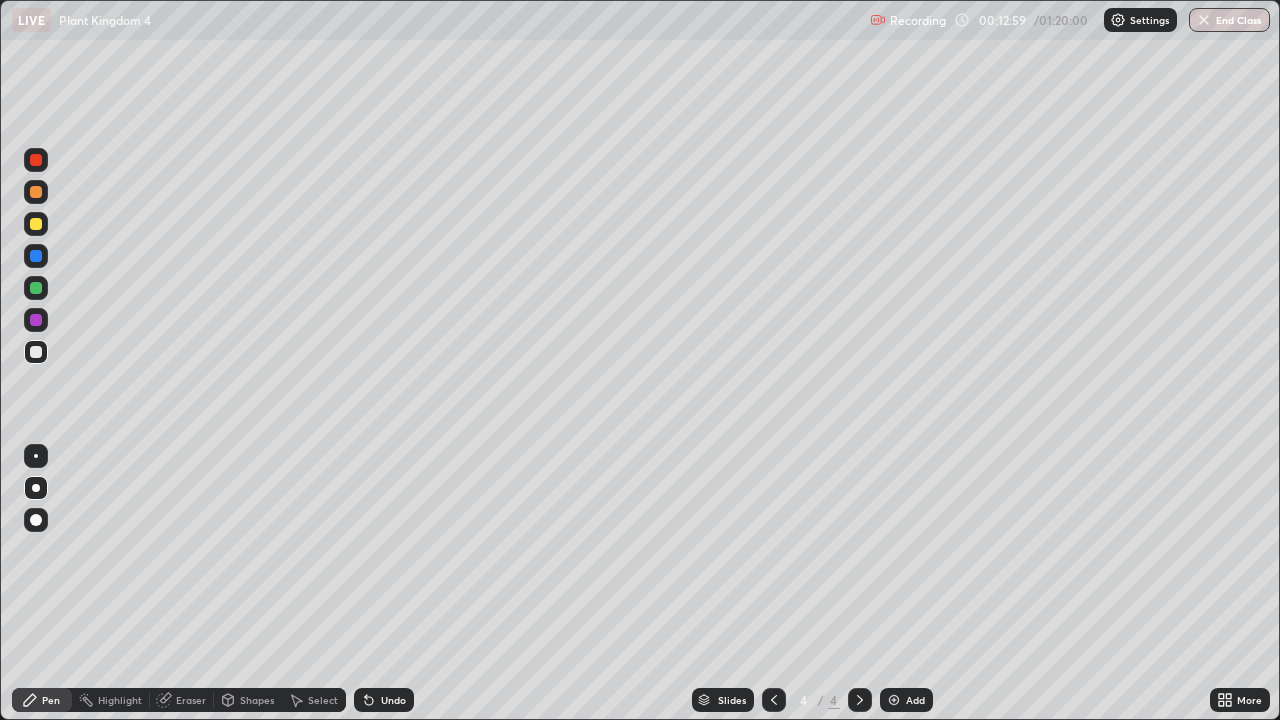 click on "Undo" at bounding box center (393, 700) 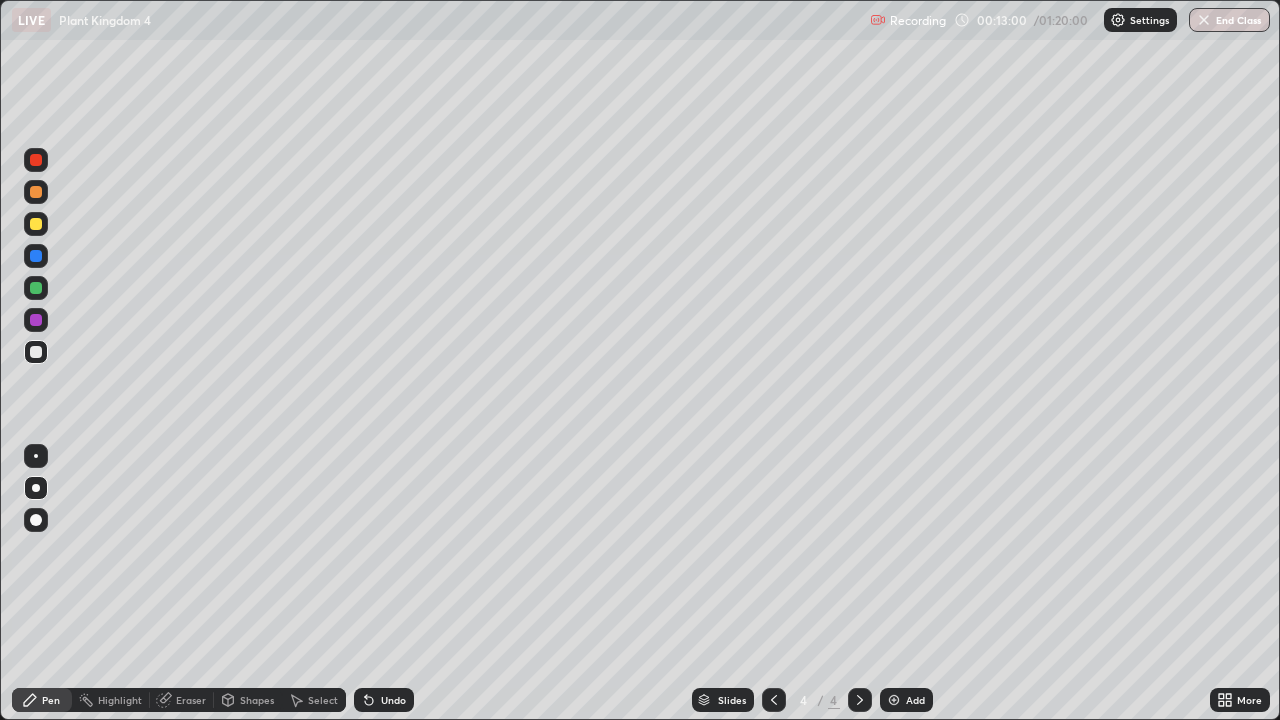 click on "Undo" at bounding box center (384, 700) 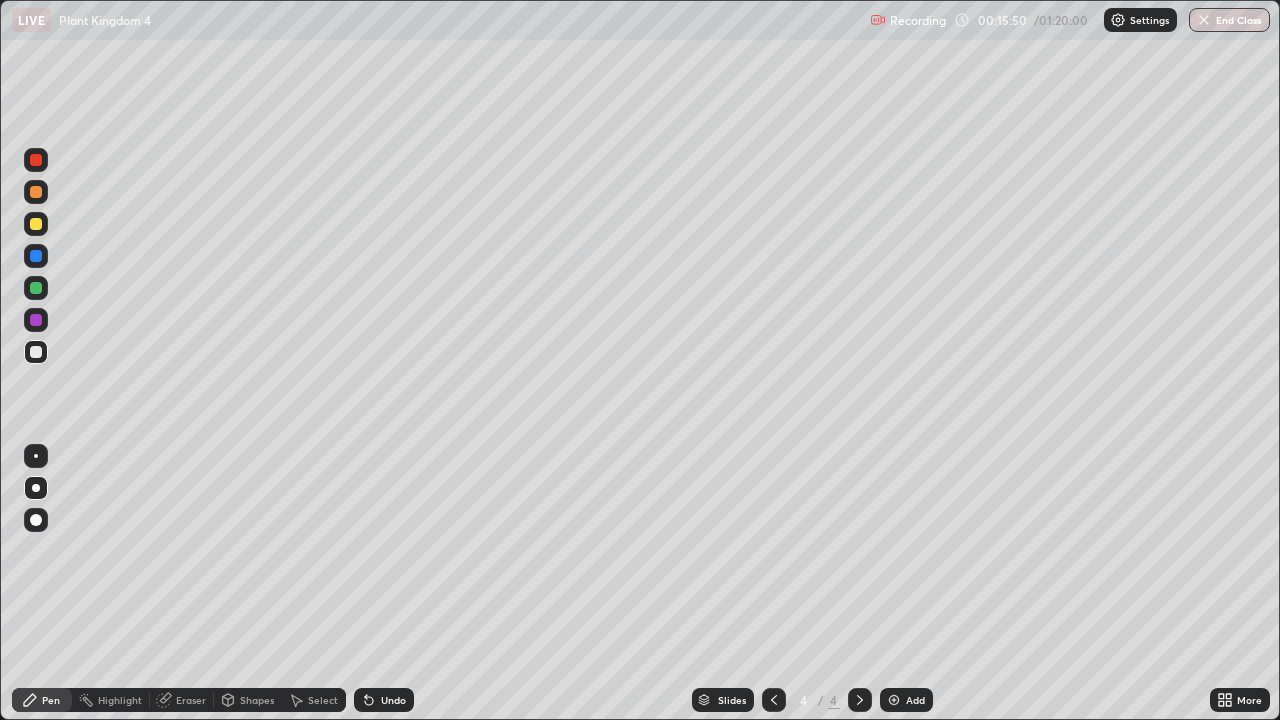 click at bounding box center [894, 700] 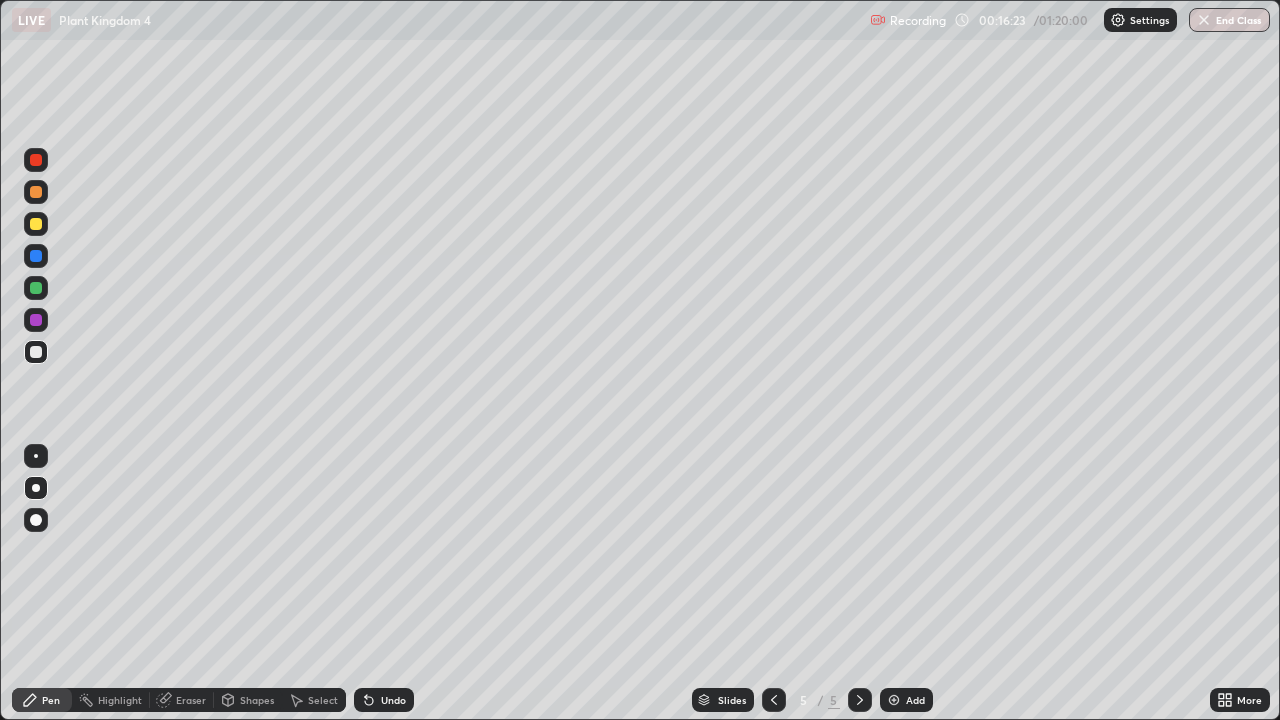 click 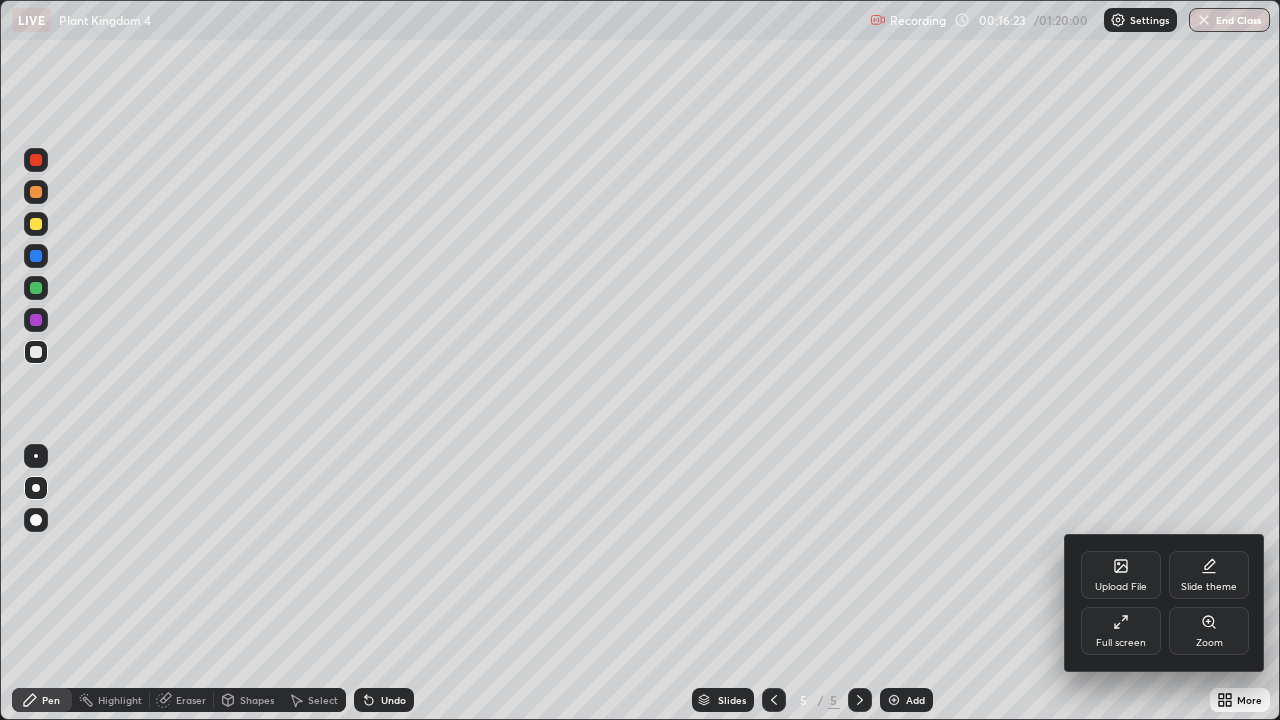click on "Upload File" at bounding box center (1121, 575) 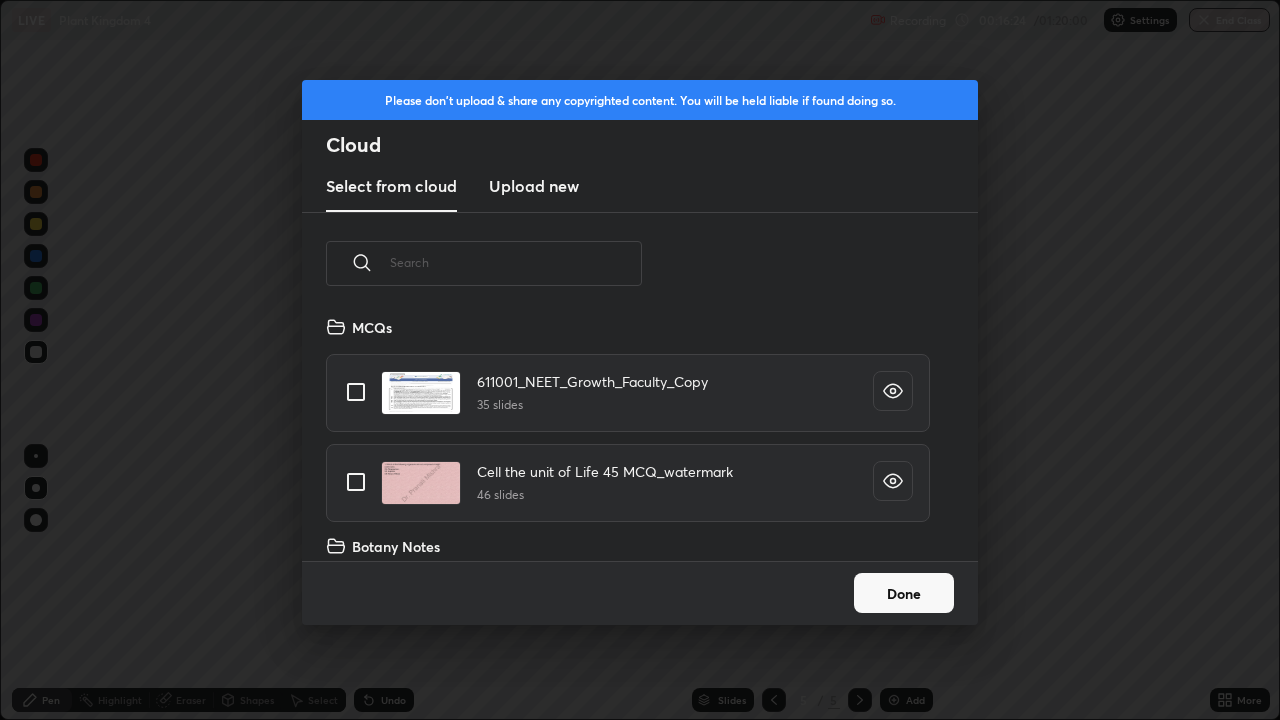 scroll, scrollTop: 7, scrollLeft: 11, axis: both 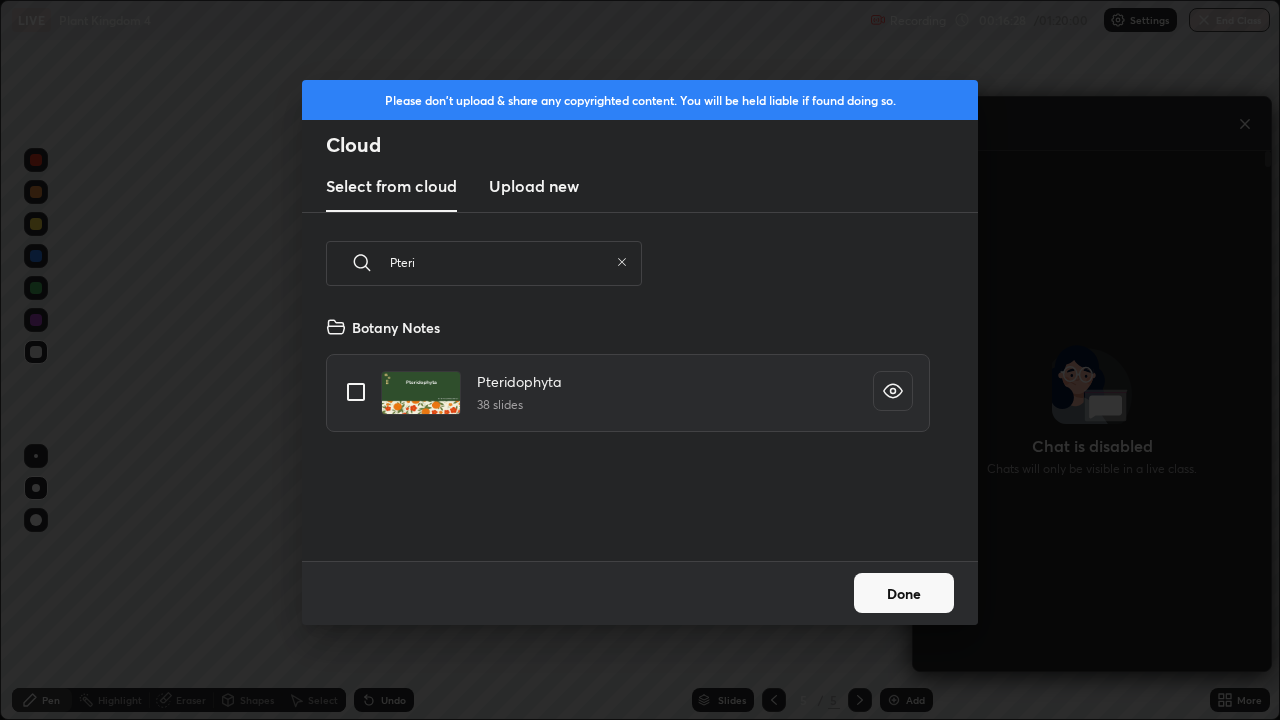 type on "Pteri" 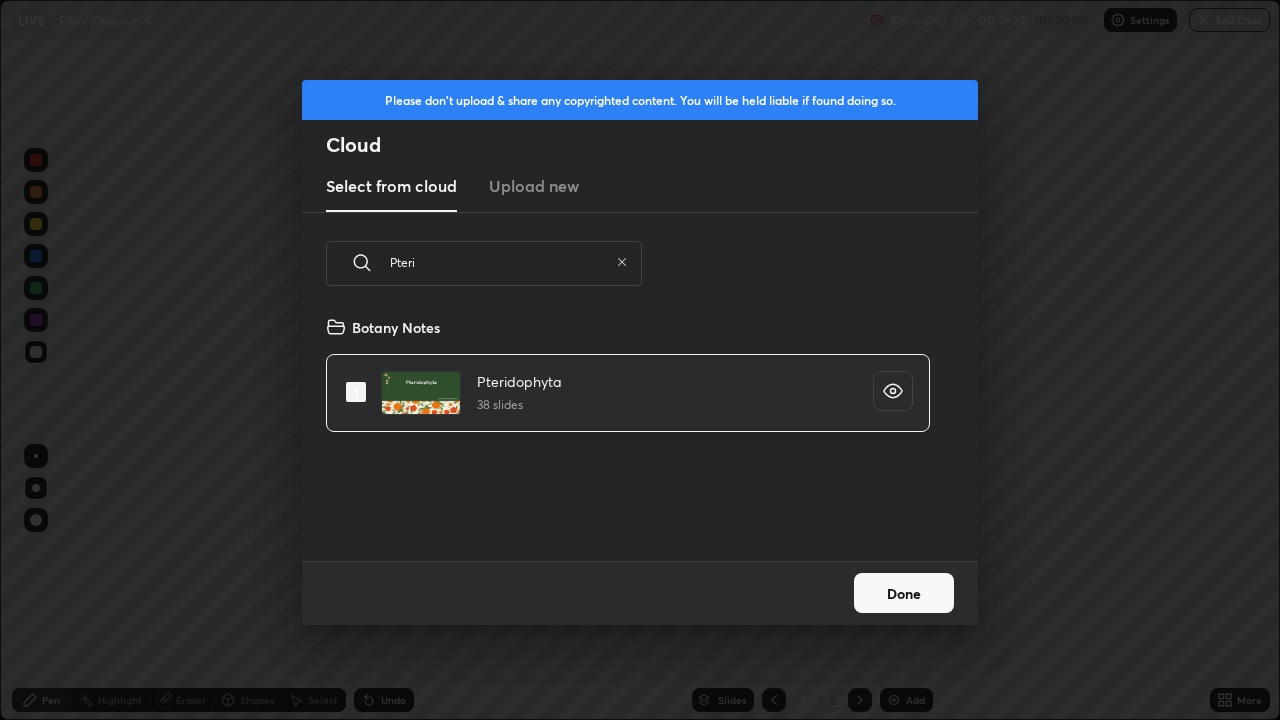 click on "Done" at bounding box center (904, 593) 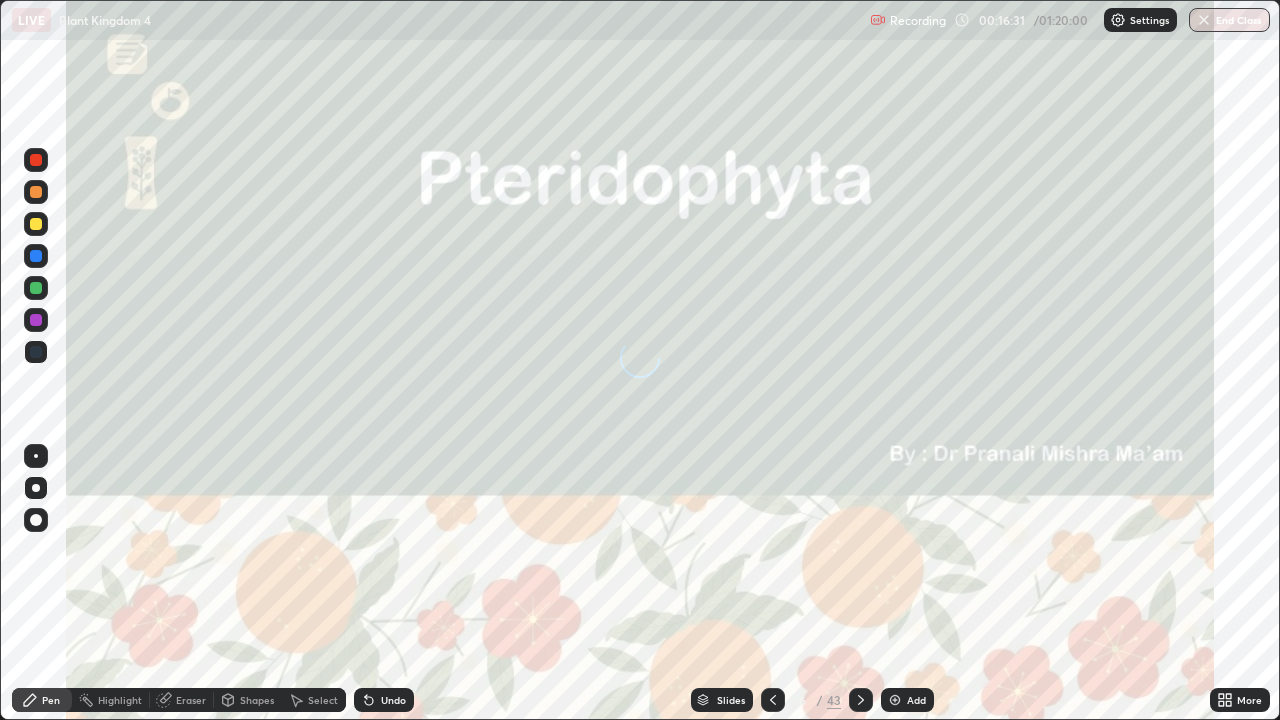 click on "43" at bounding box center [834, 700] 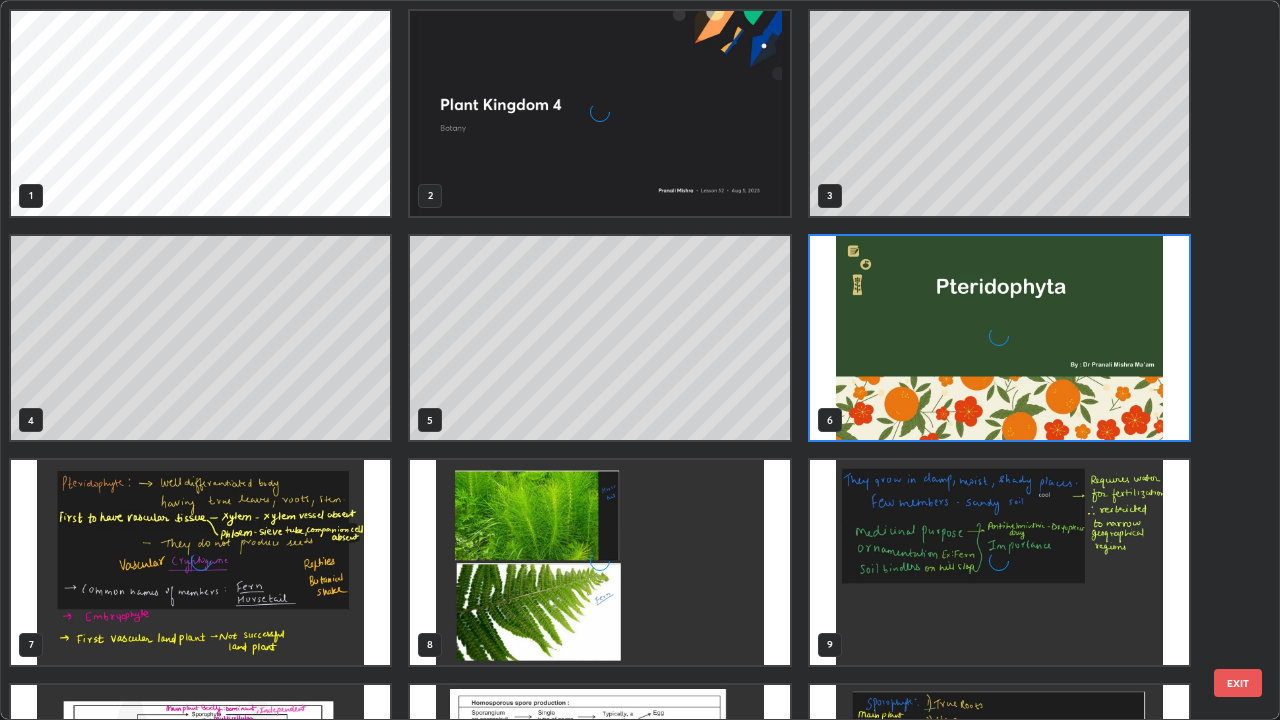 scroll, scrollTop: 7, scrollLeft: 11, axis: both 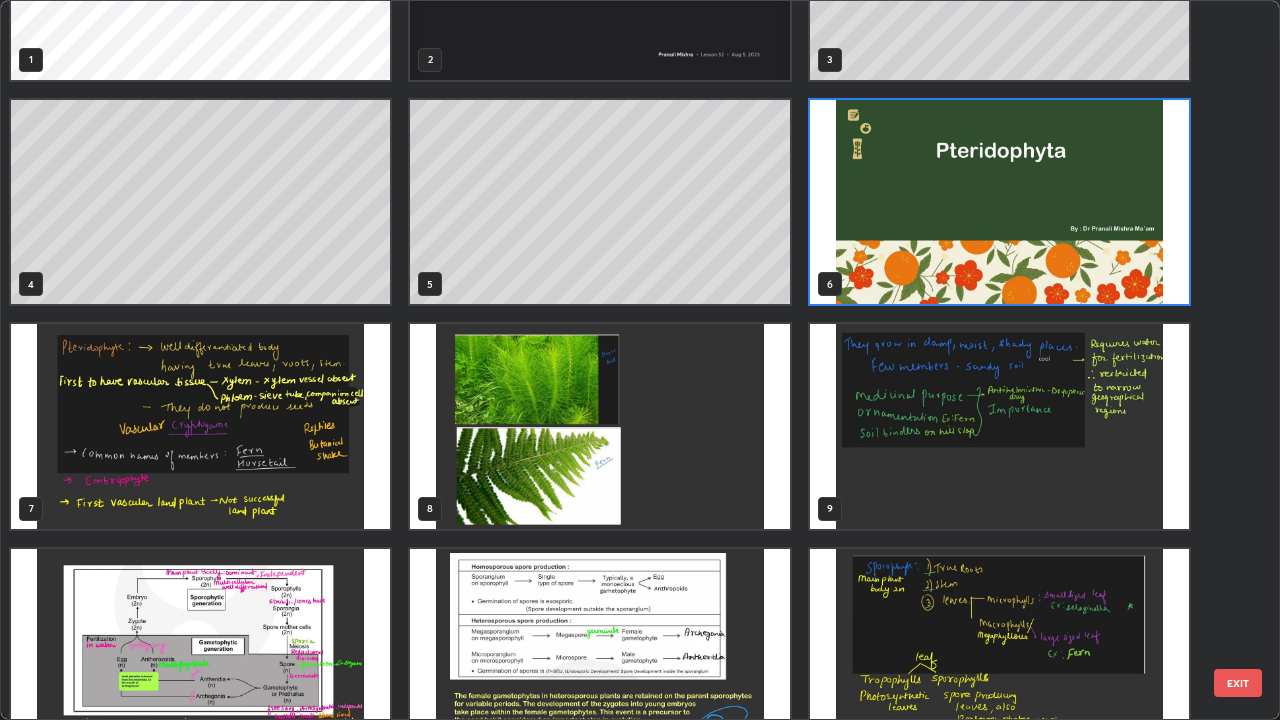 click at bounding box center [599, 426] 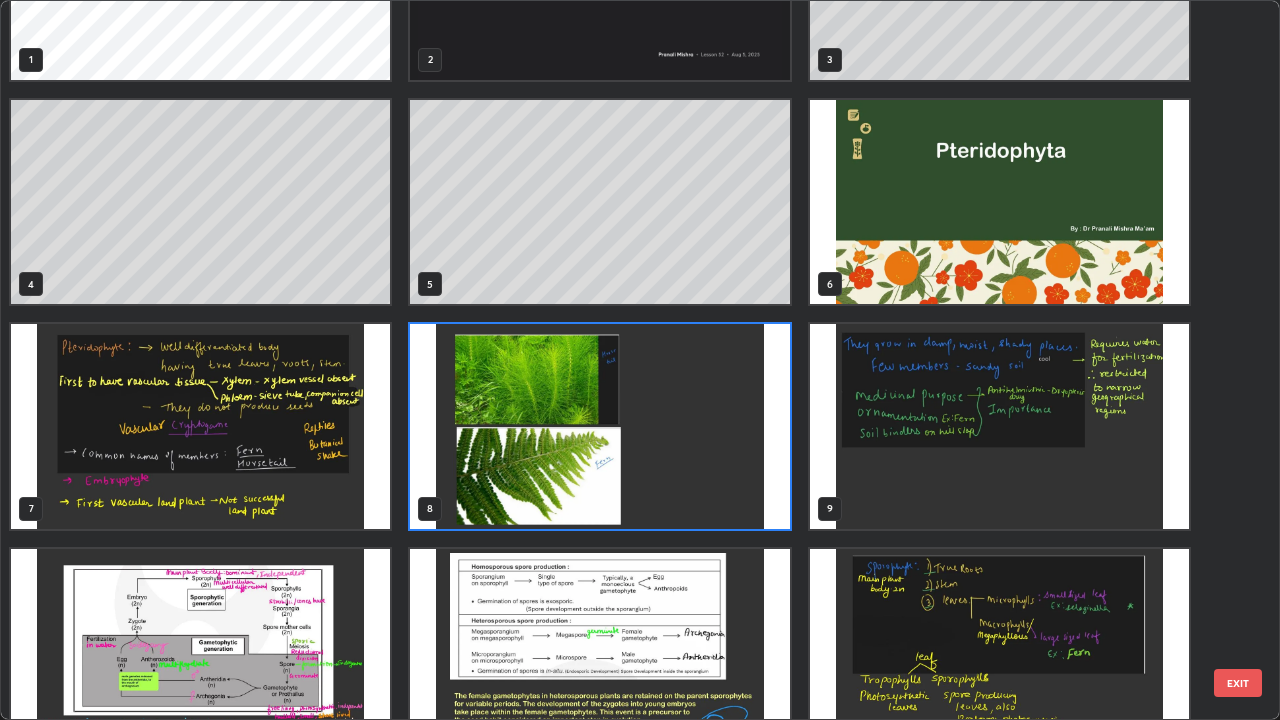 click at bounding box center [599, 426] 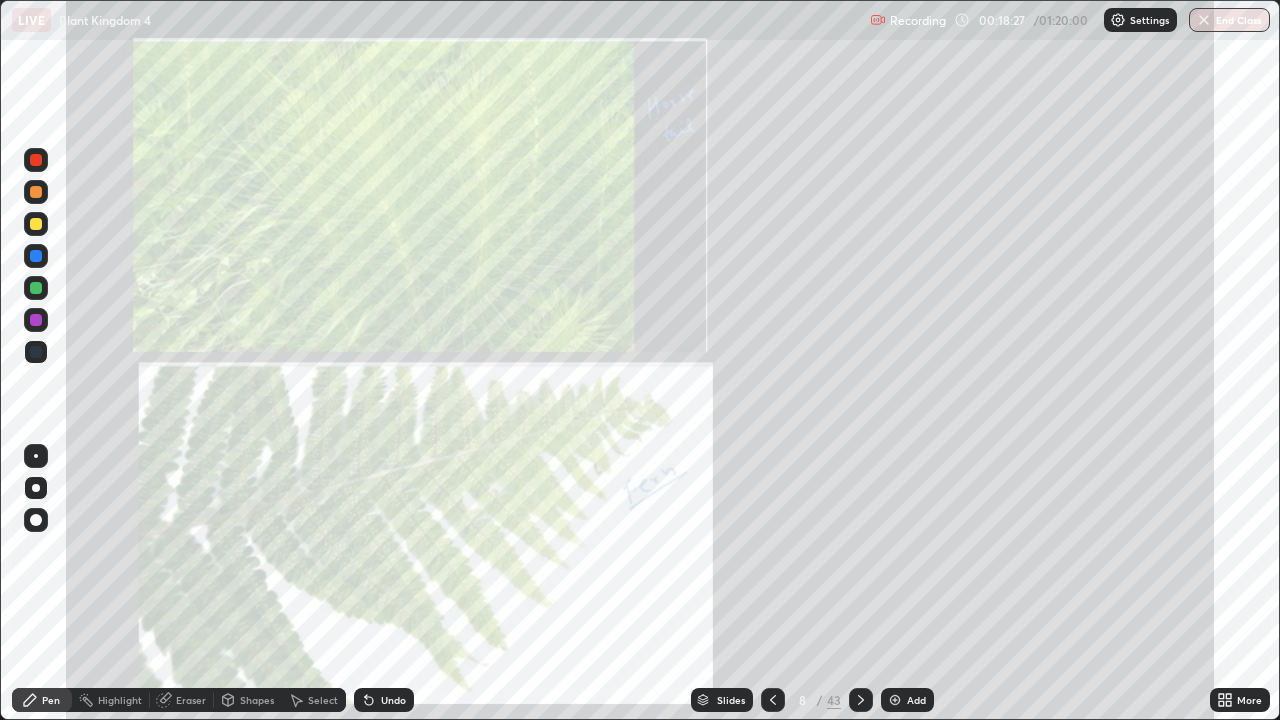 click at bounding box center (36, 224) 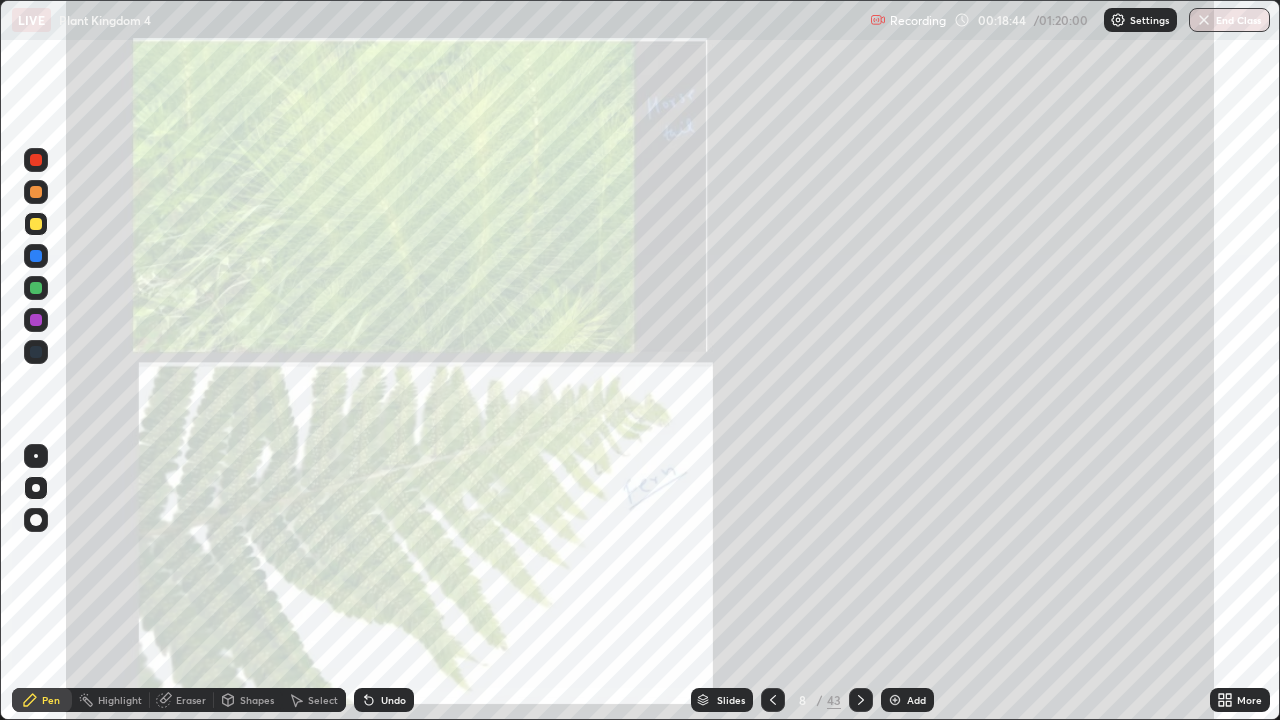 click on "Add" at bounding box center [907, 700] 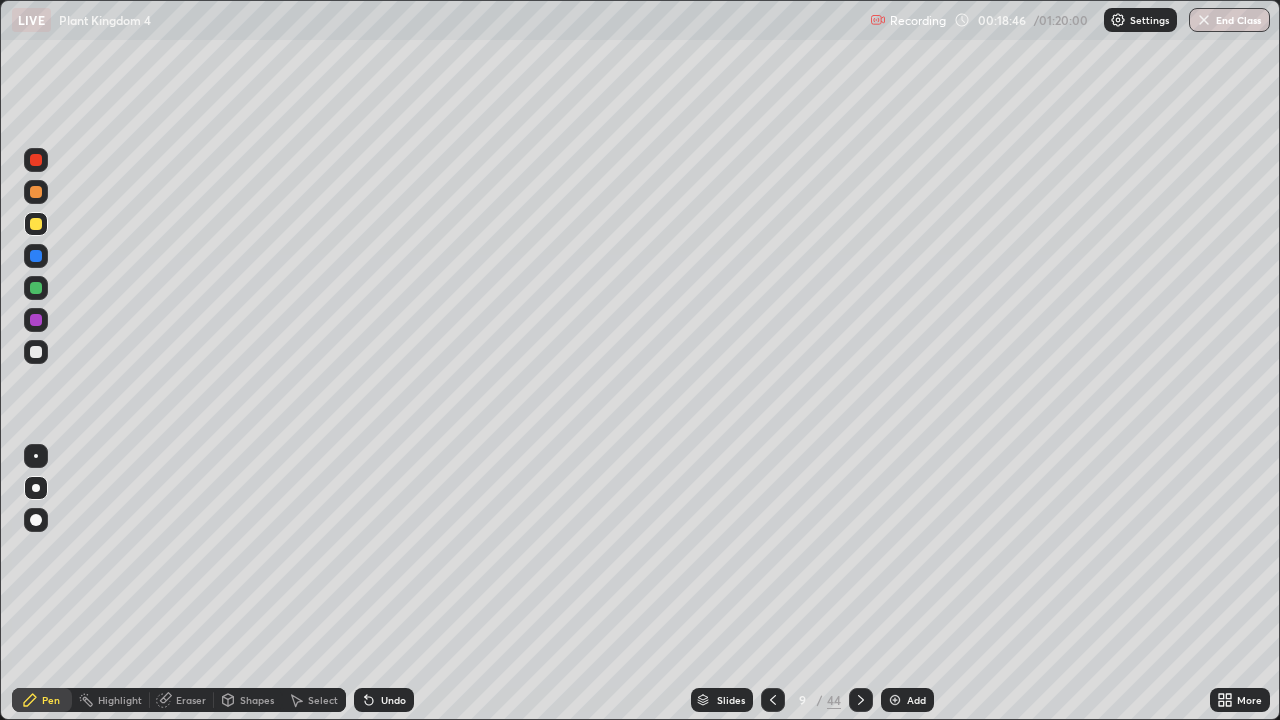 click at bounding box center (36, 288) 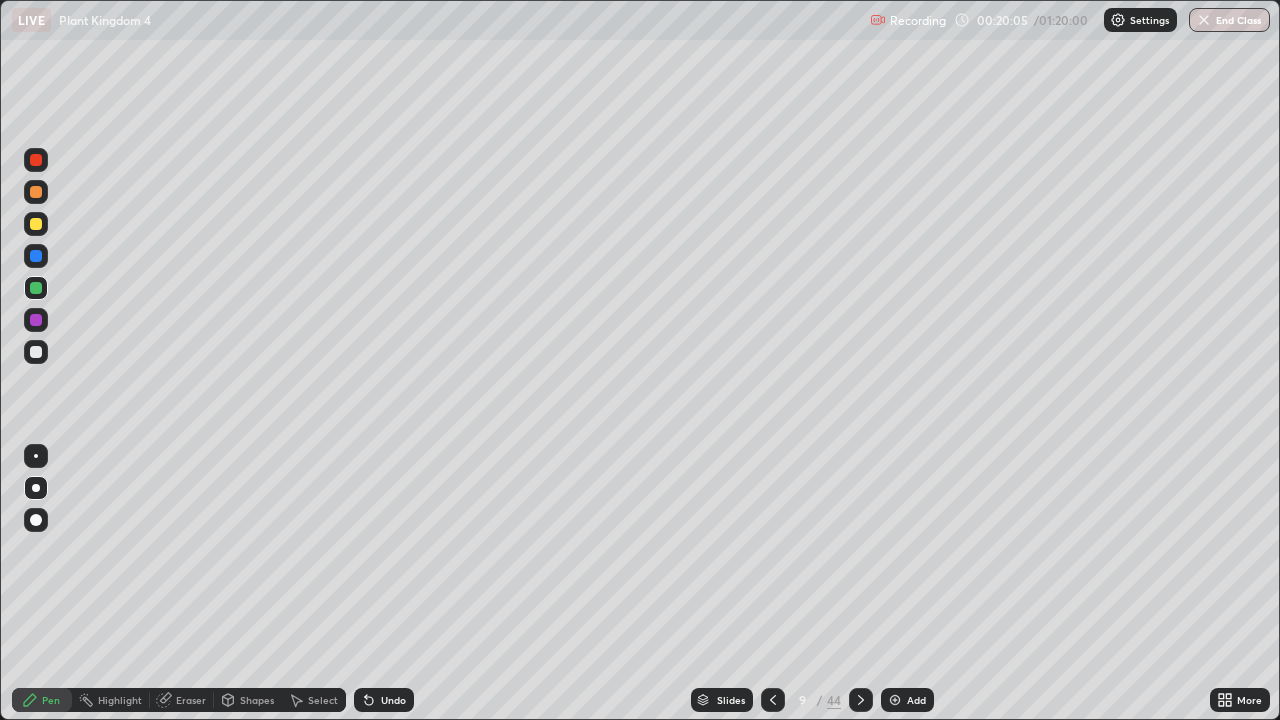 click on "Undo" at bounding box center [384, 700] 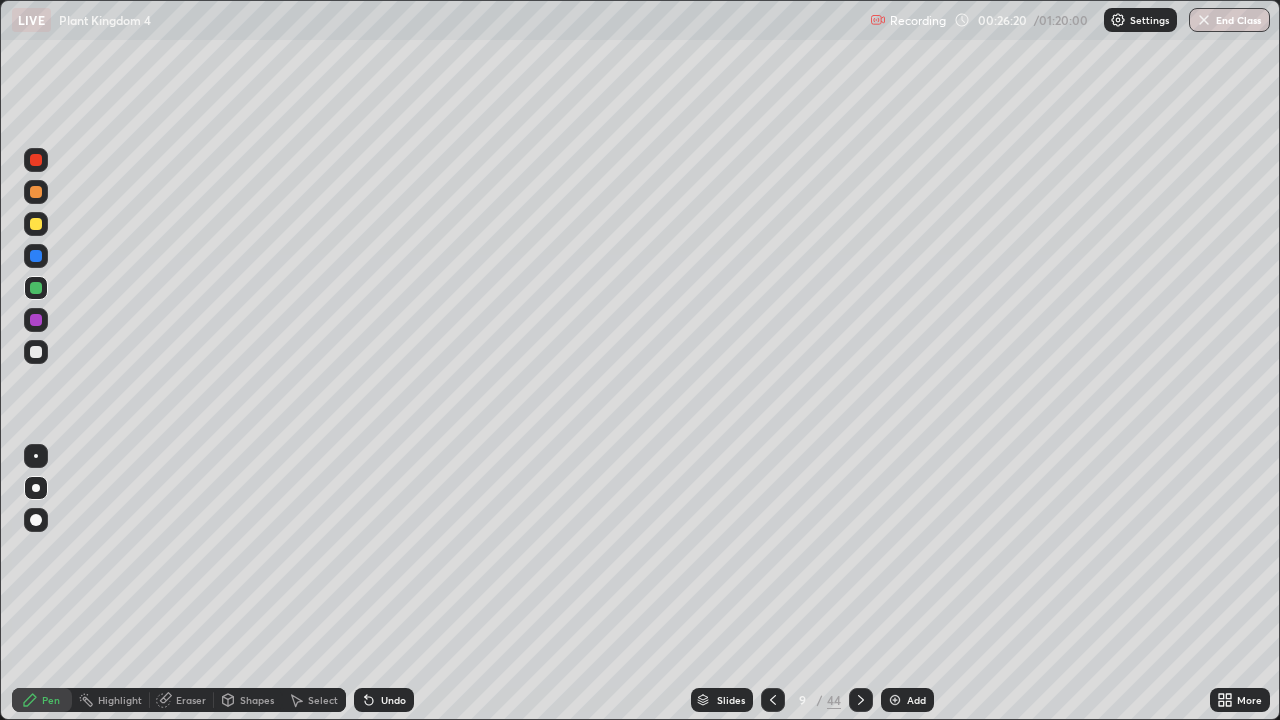 click on "Undo" at bounding box center [393, 700] 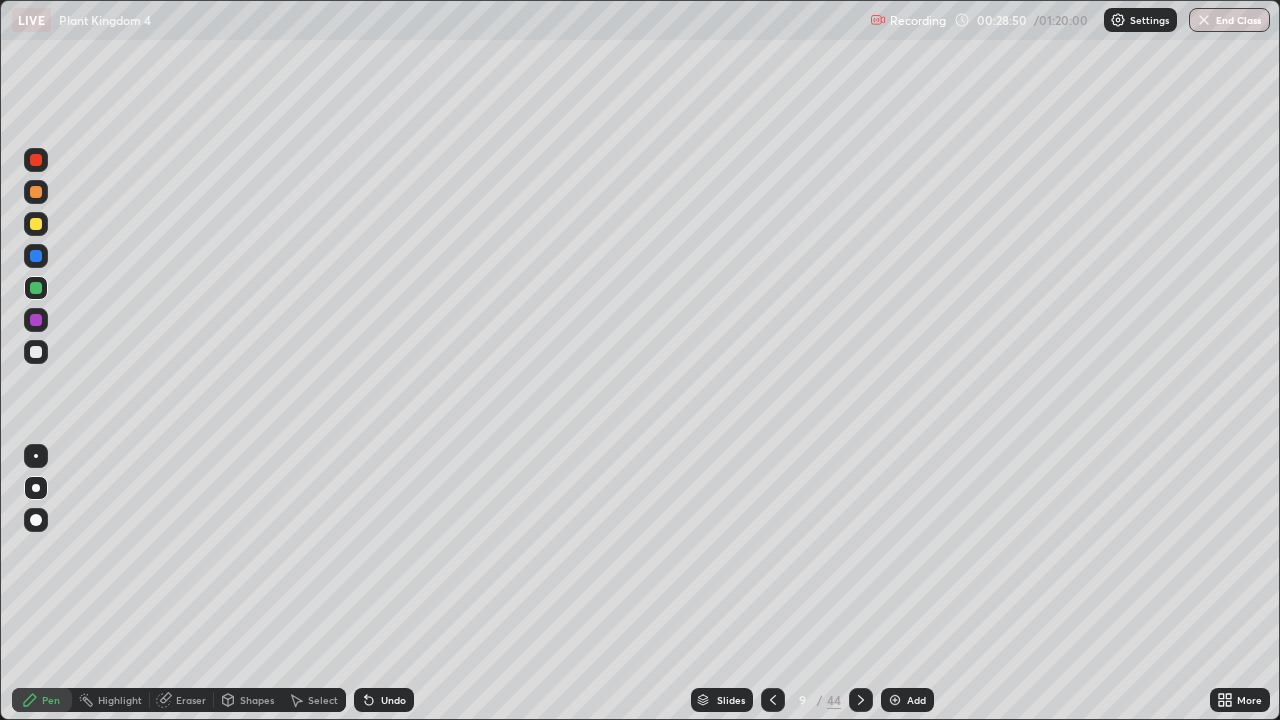 click on "Add" at bounding box center [907, 700] 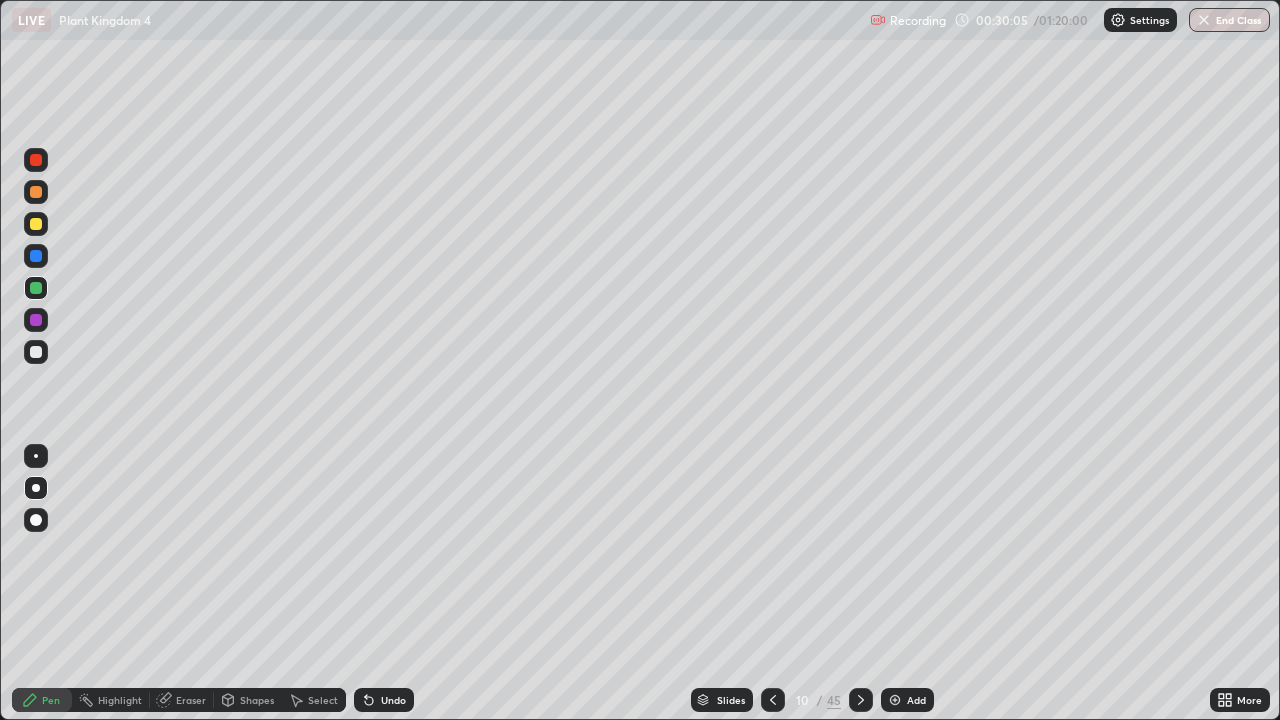 click 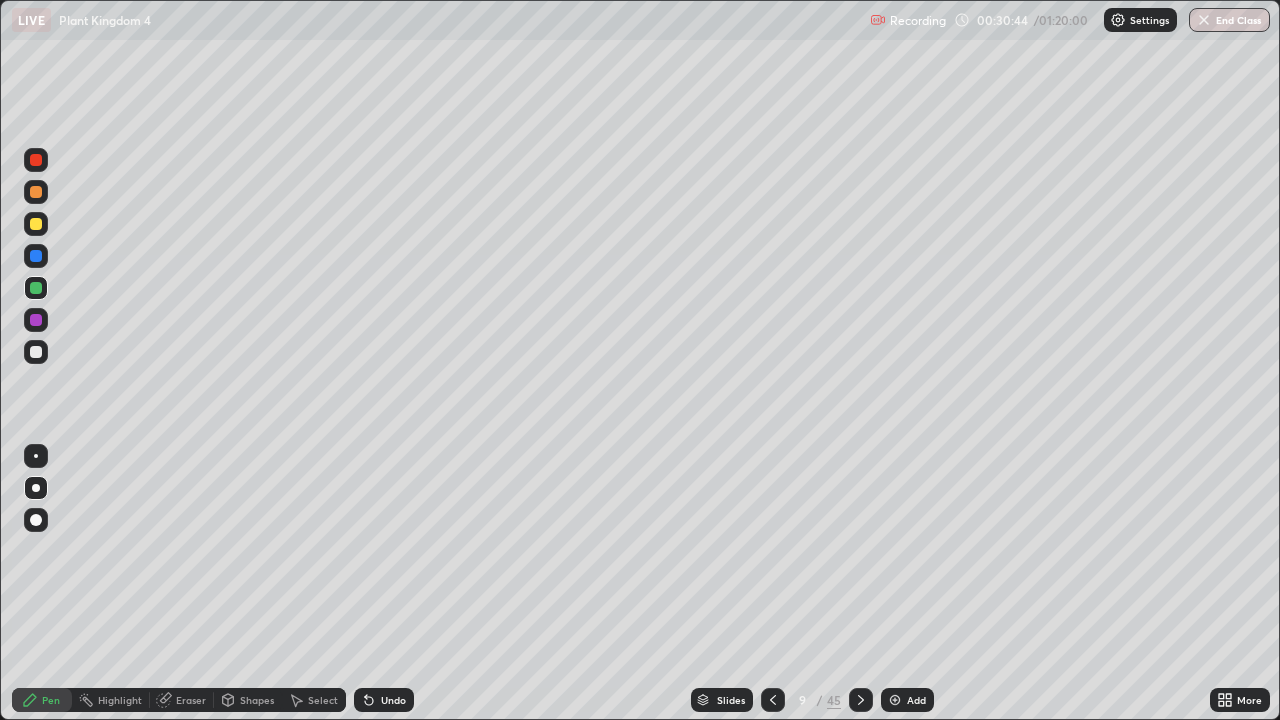 click on "Add" at bounding box center [916, 700] 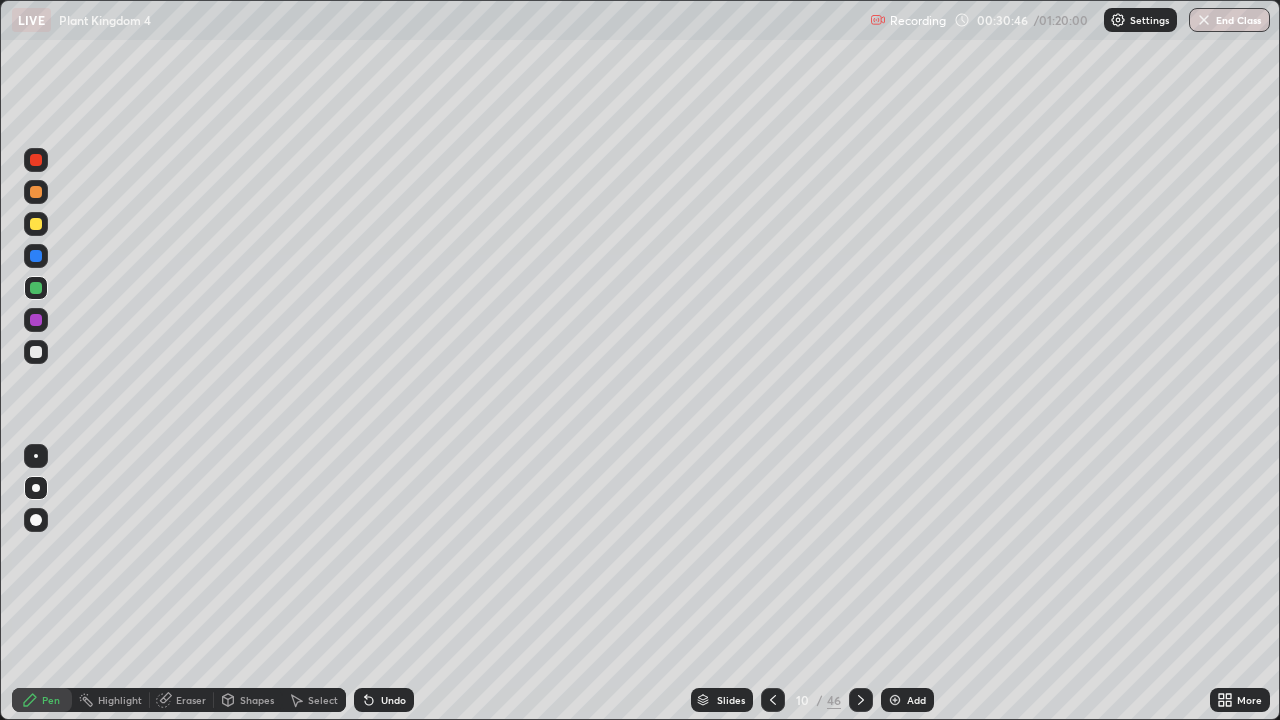 click at bounding box center [36, 224] 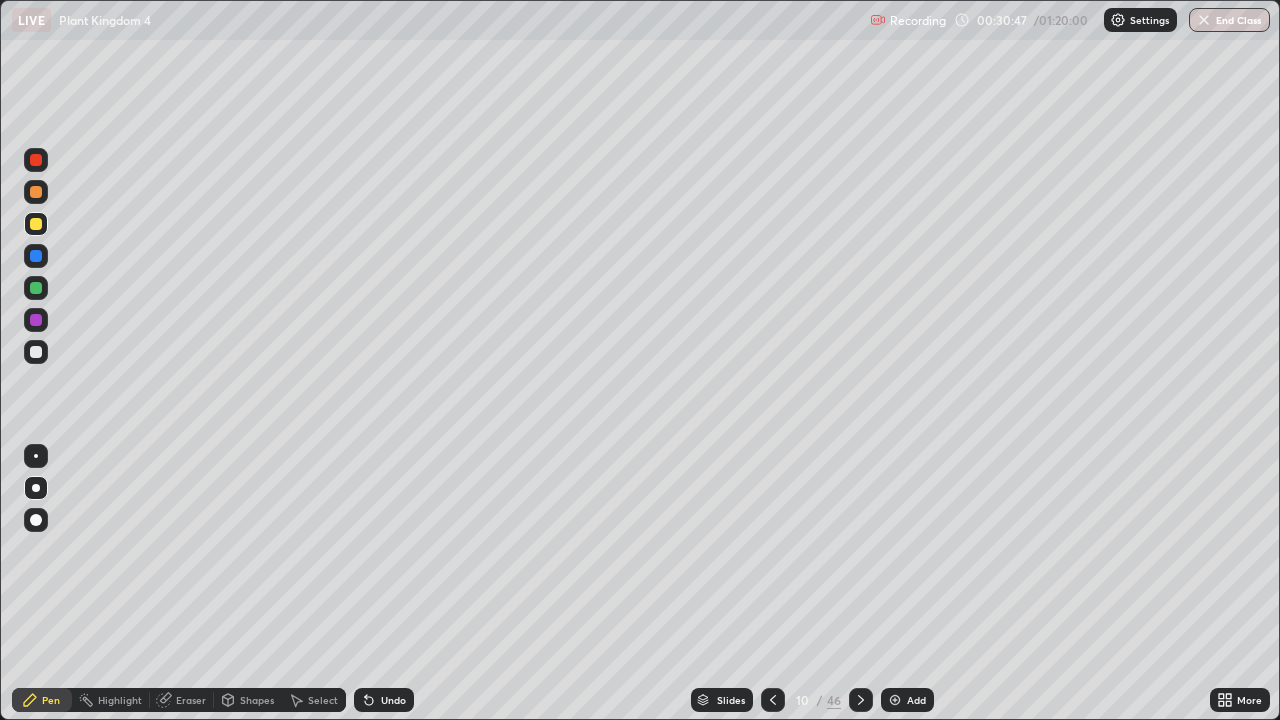 click at bounding box center [36, 224] 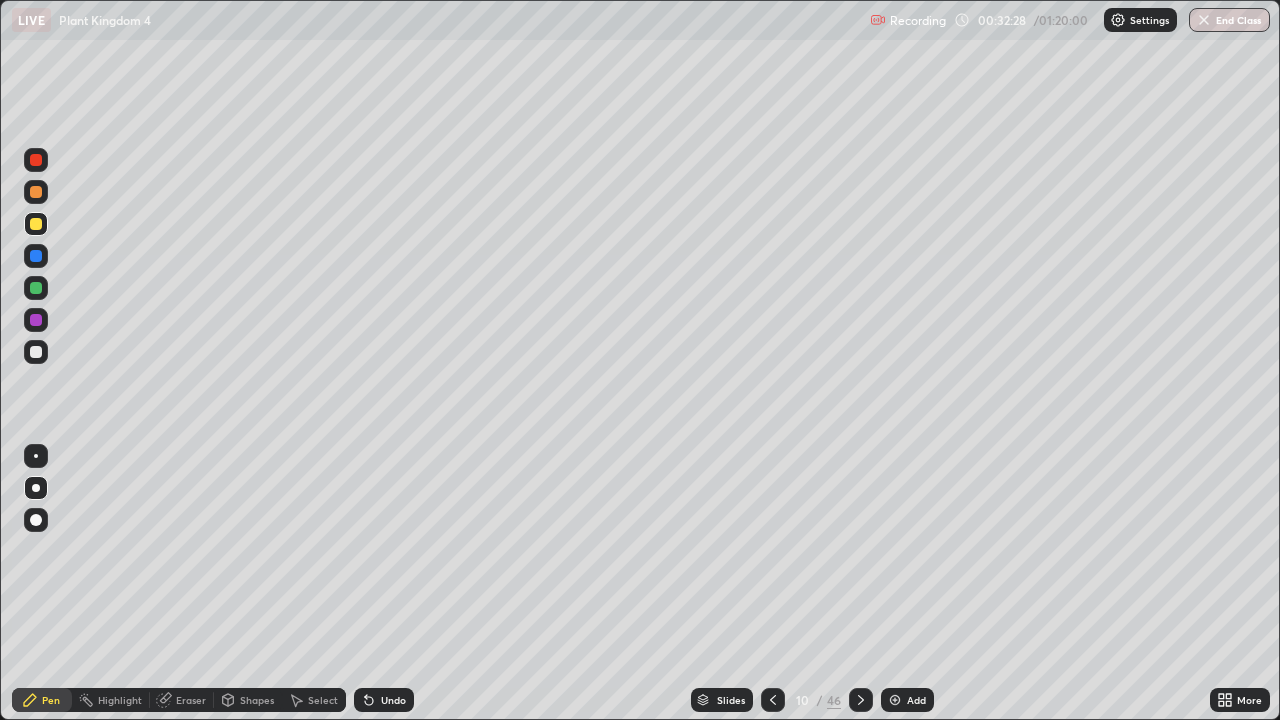 click 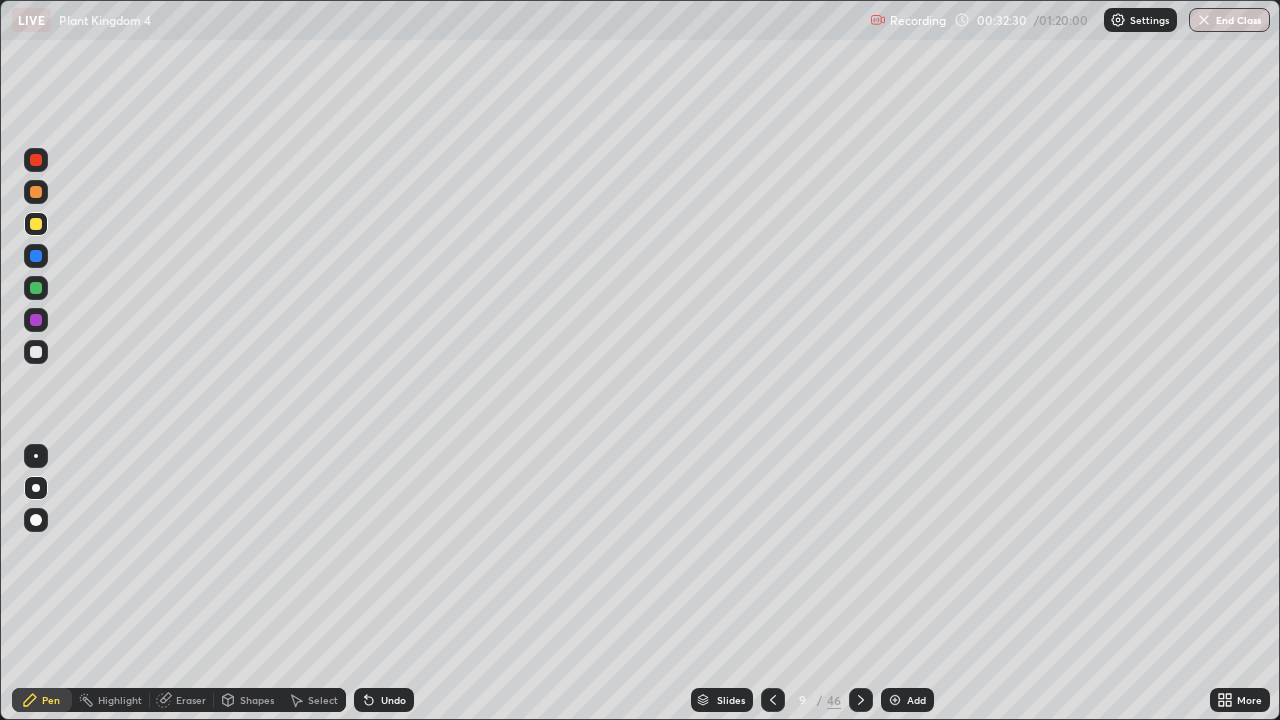 click at bounding box center [861, 700] 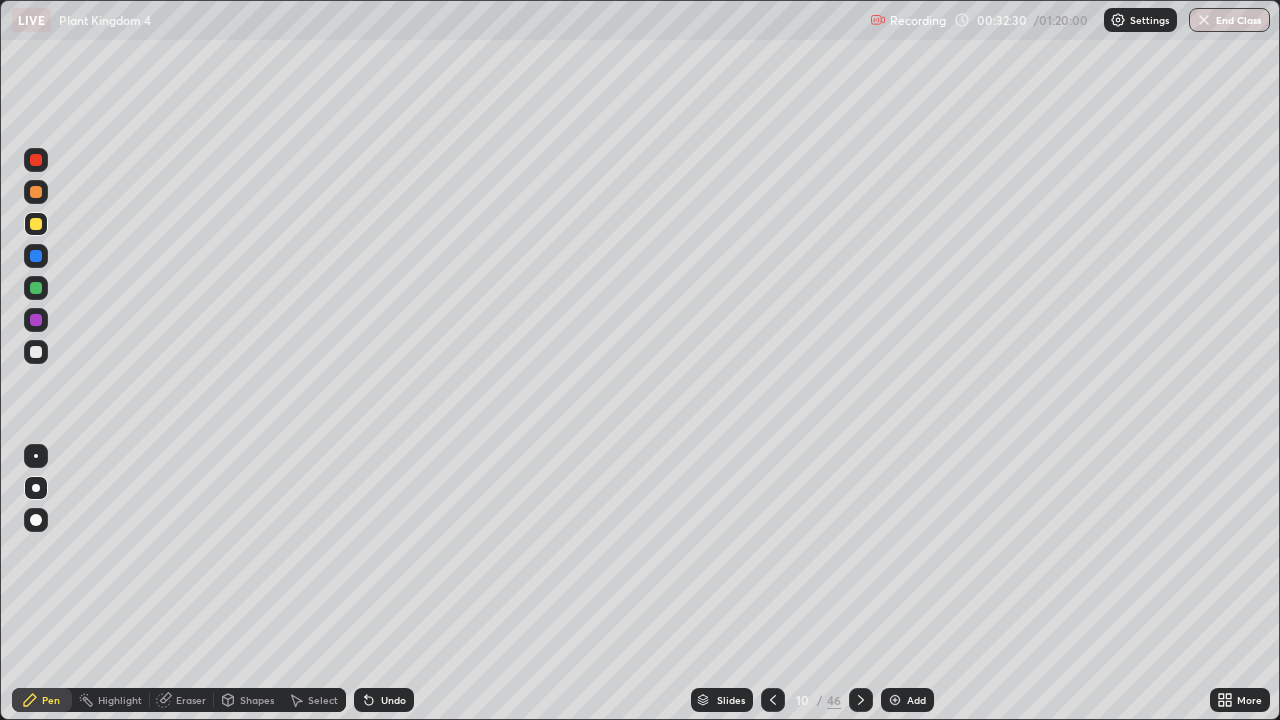click 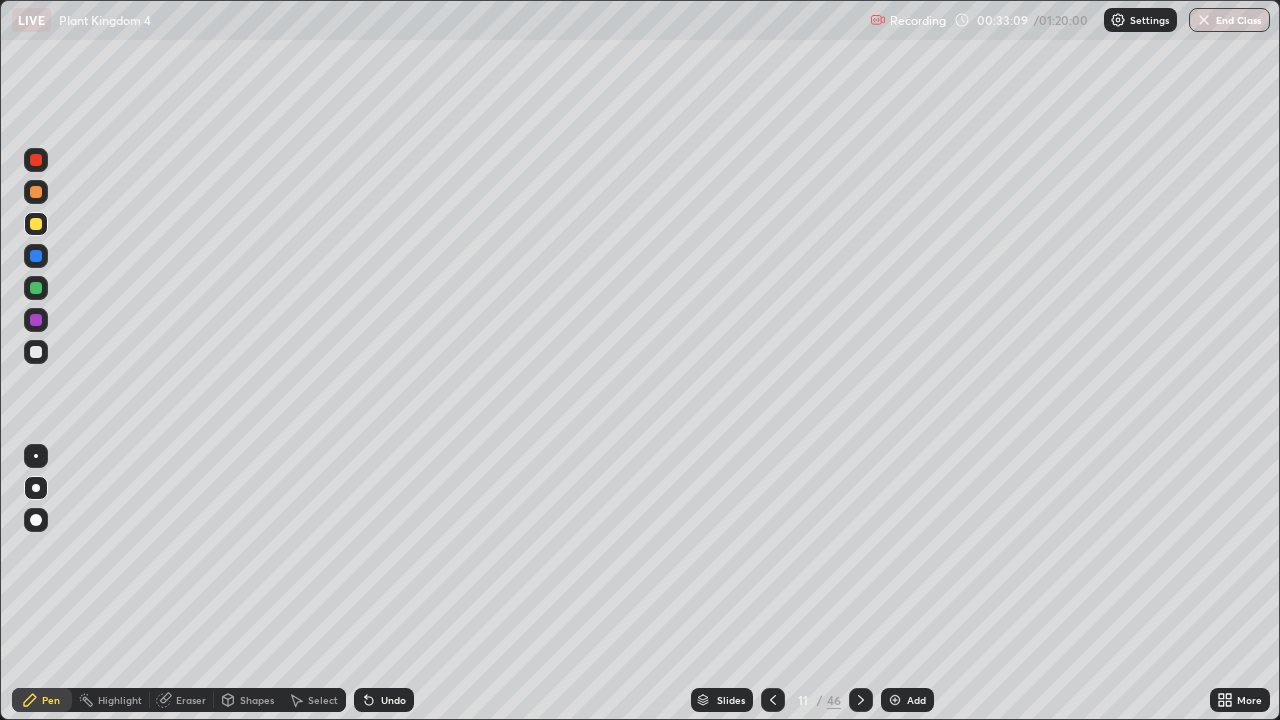 click on "Add" at bounding box center [907, 700] 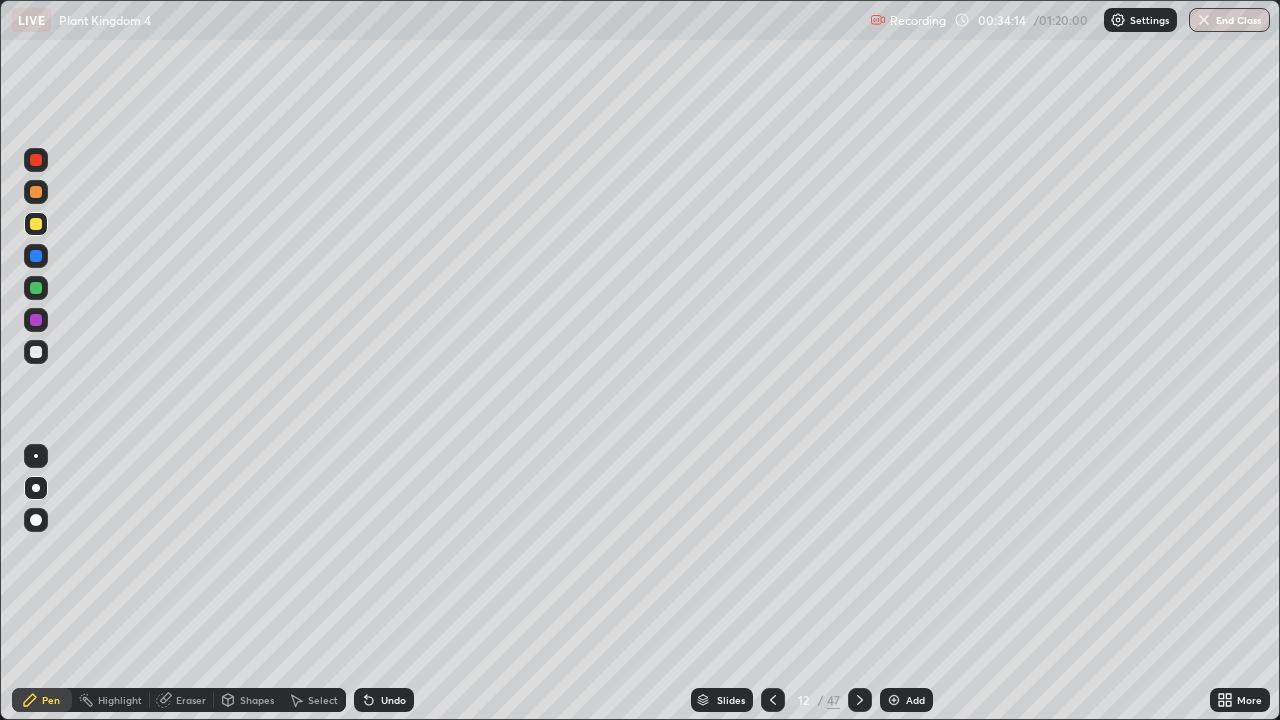 click at bounding box center (36, 352) 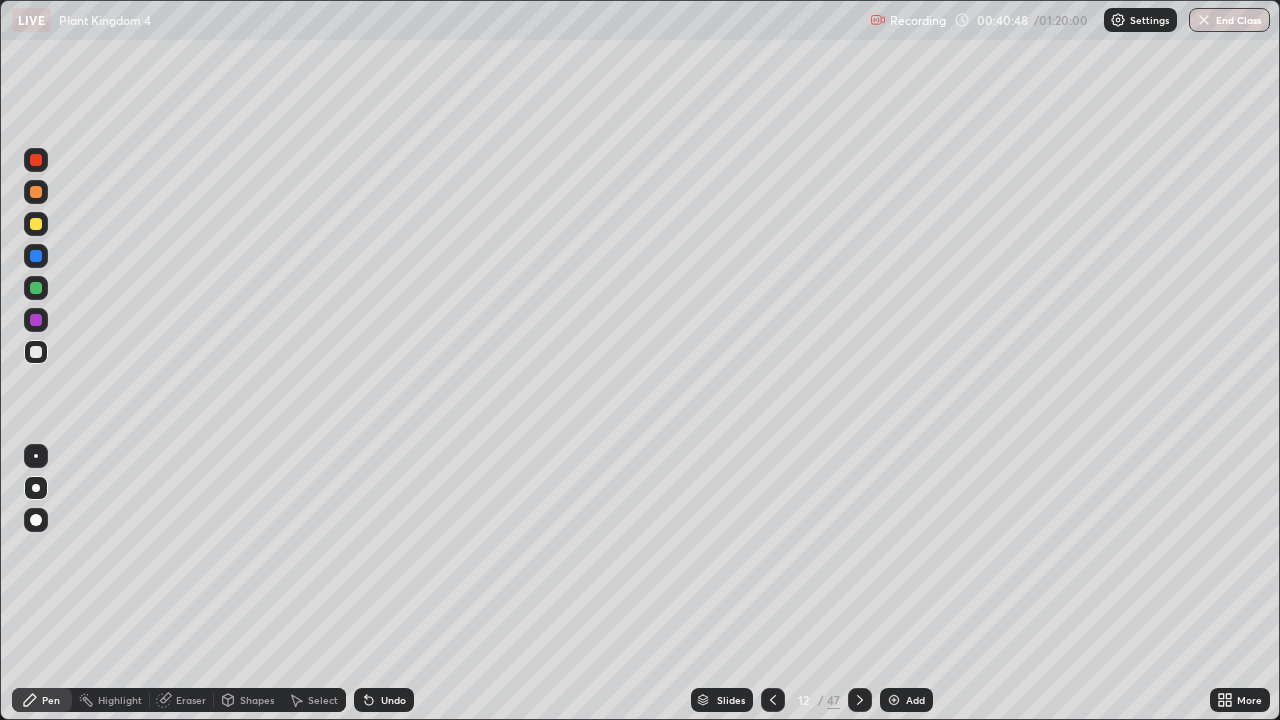 click on "Add" at bounding box center (915, 700) 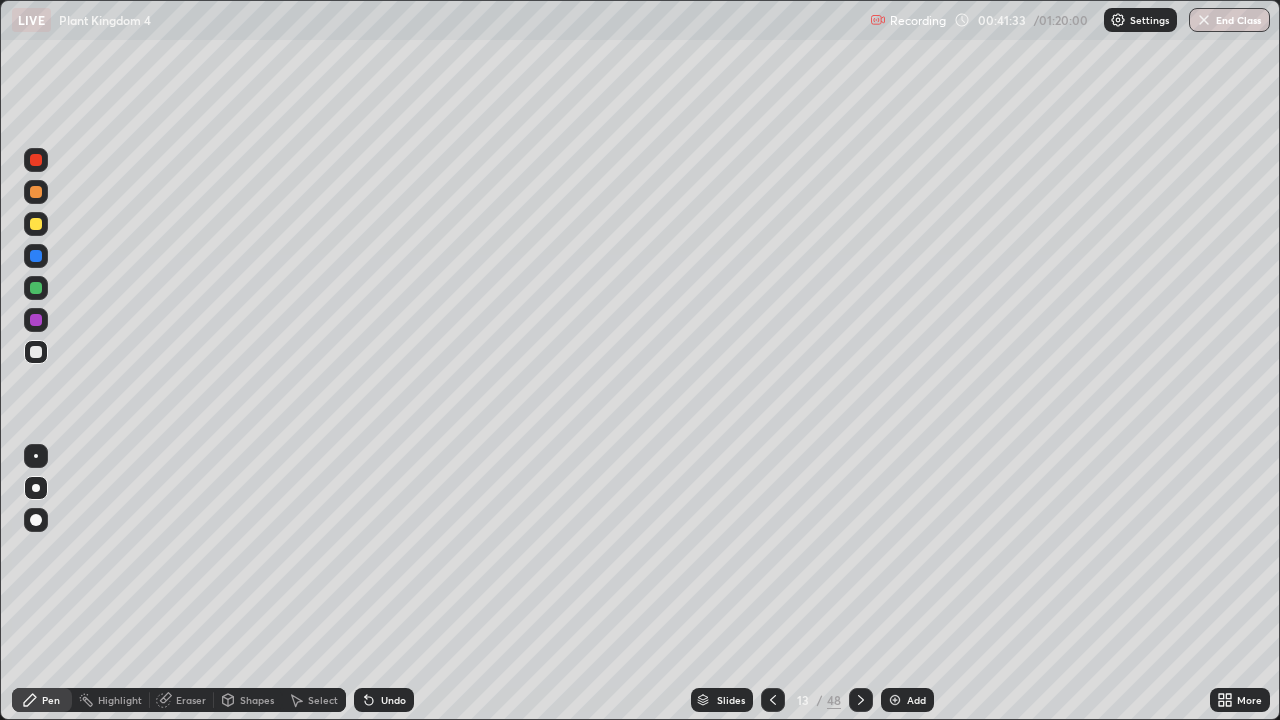 click 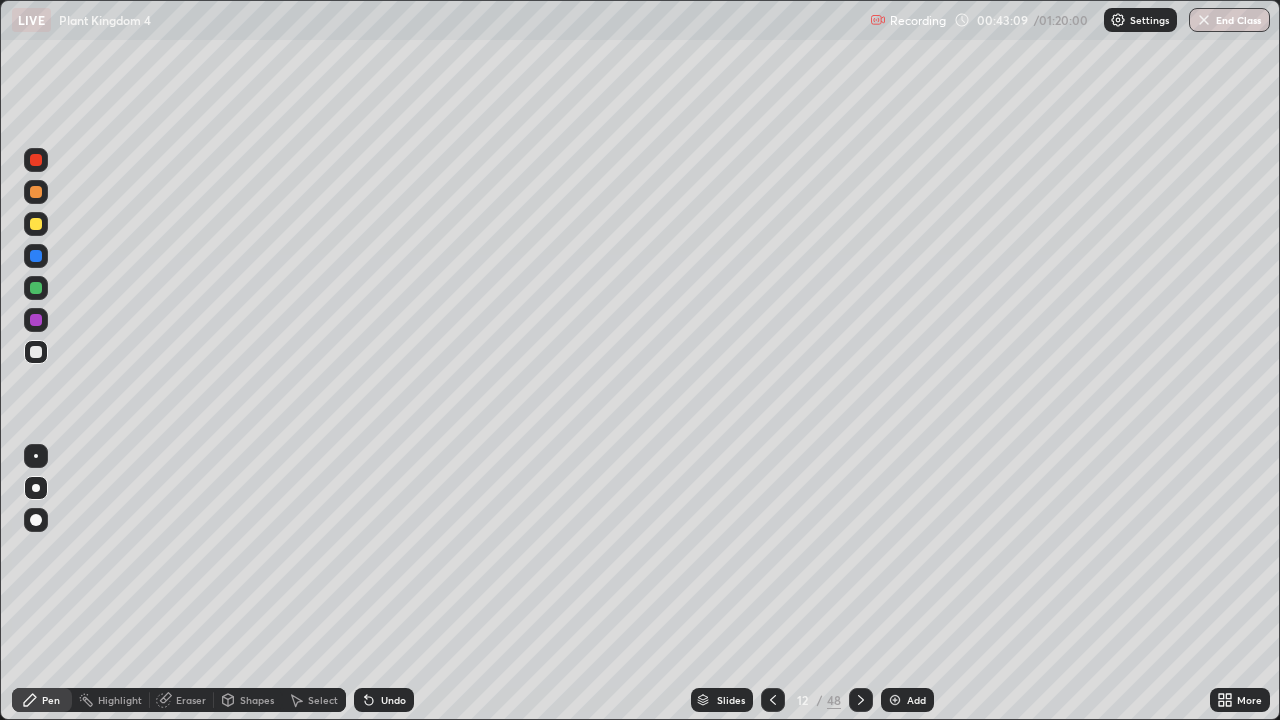 click on "Add" at bounding box center (907, 700) 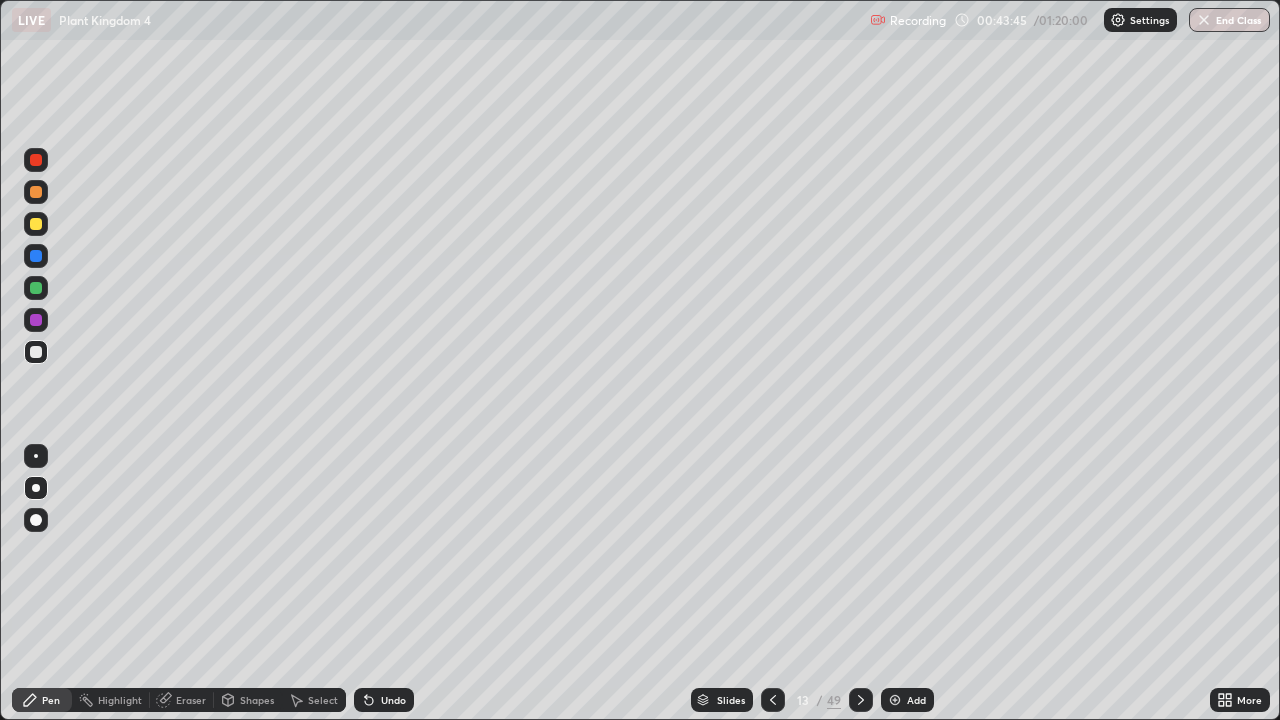 click 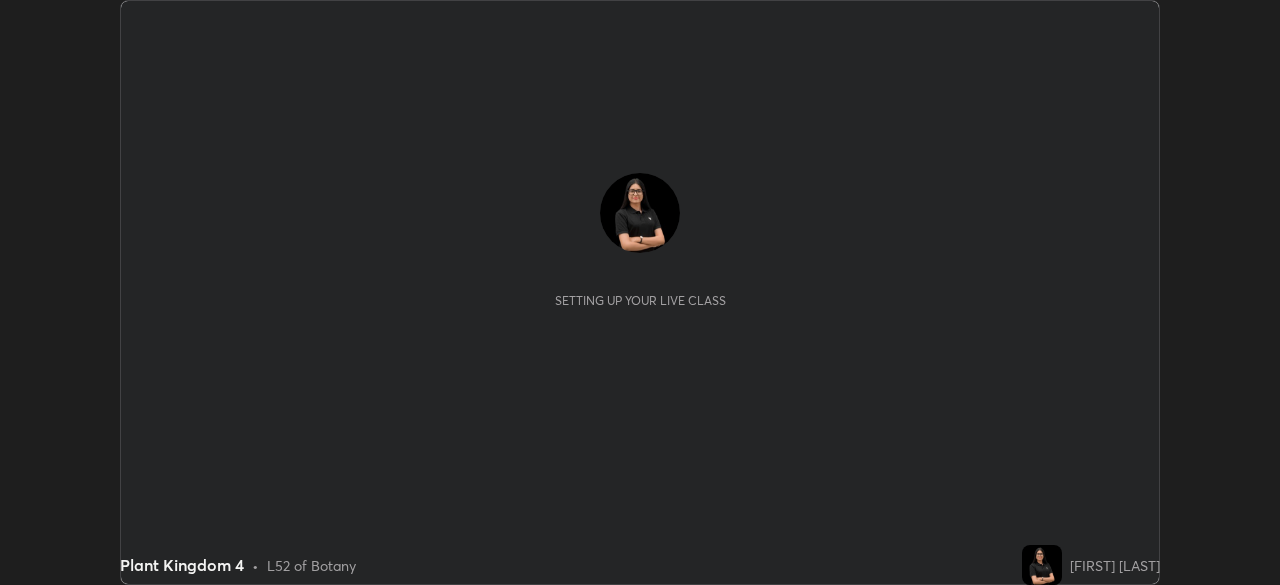 scroll, scrollTop: 0, scrollLeft: 0, axis: both 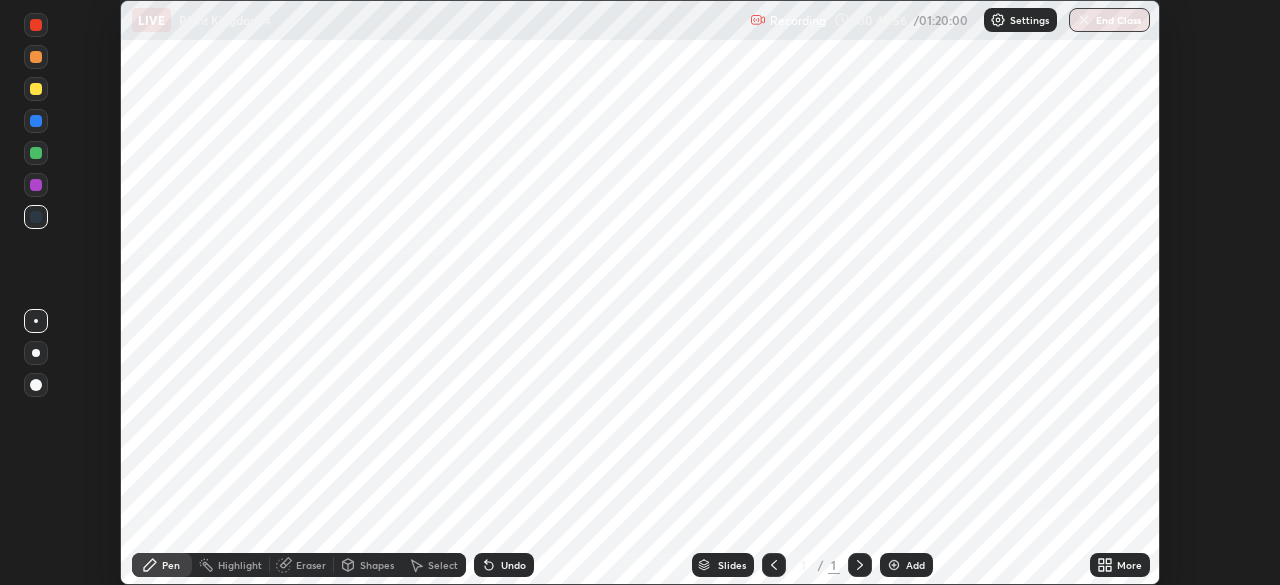 click on "Add" at bounding box center [906, 565] 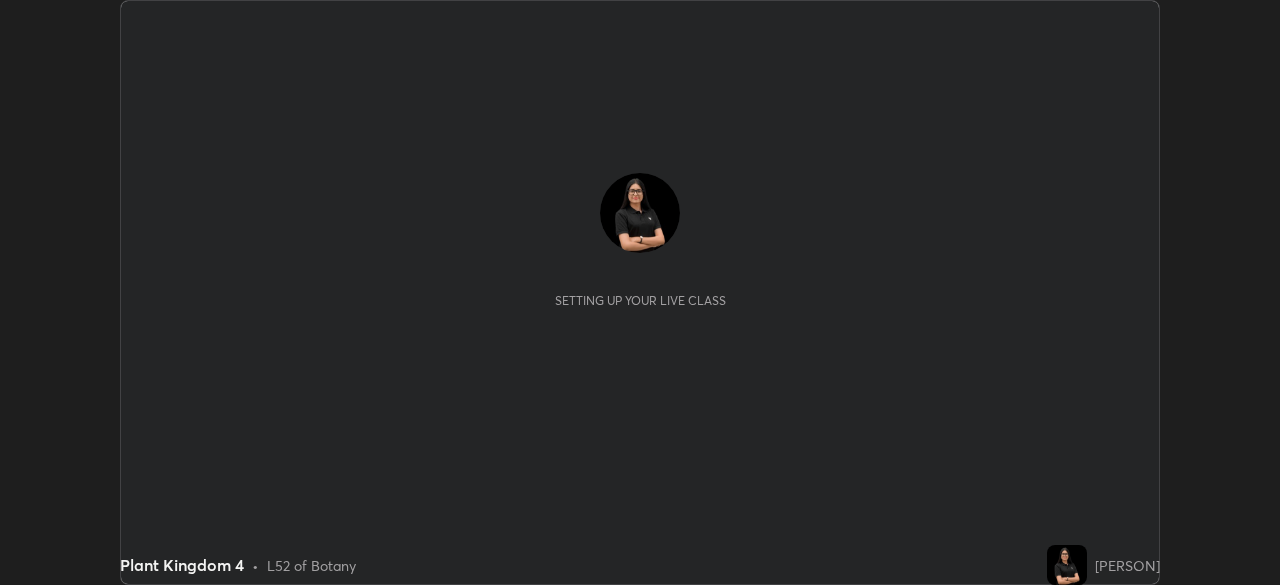 scroll, scrollTop: 0, scrollLeft: 0, axis: both 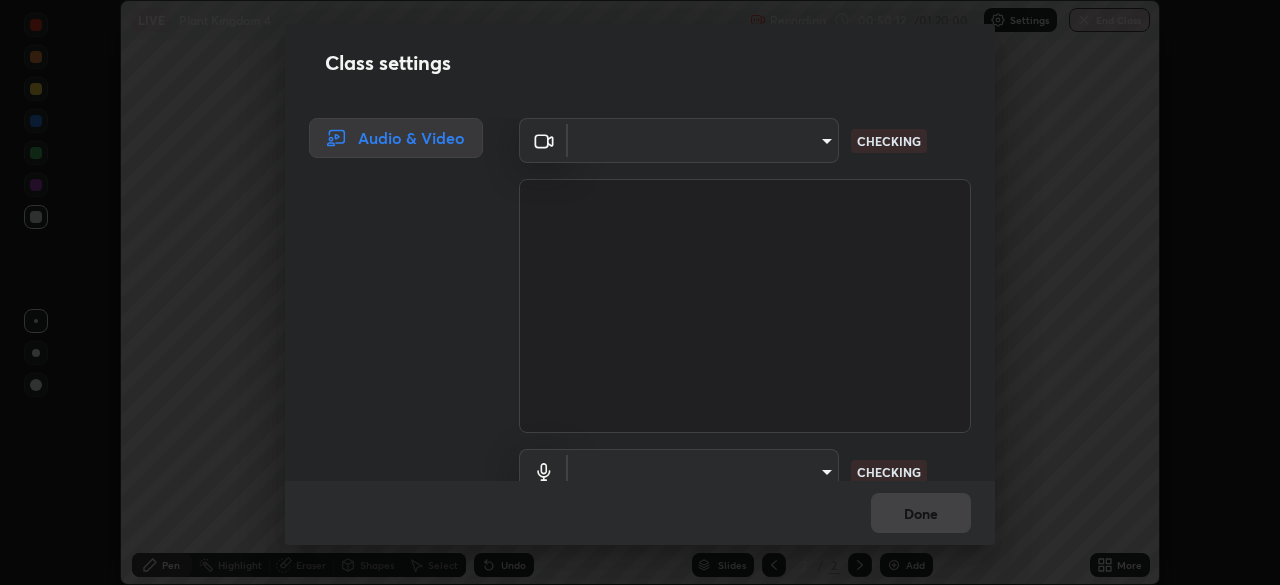 type on "8a437219b1c9d5fef93d1ec40e095ac8837f64dae60836980dab15105ba84f43" 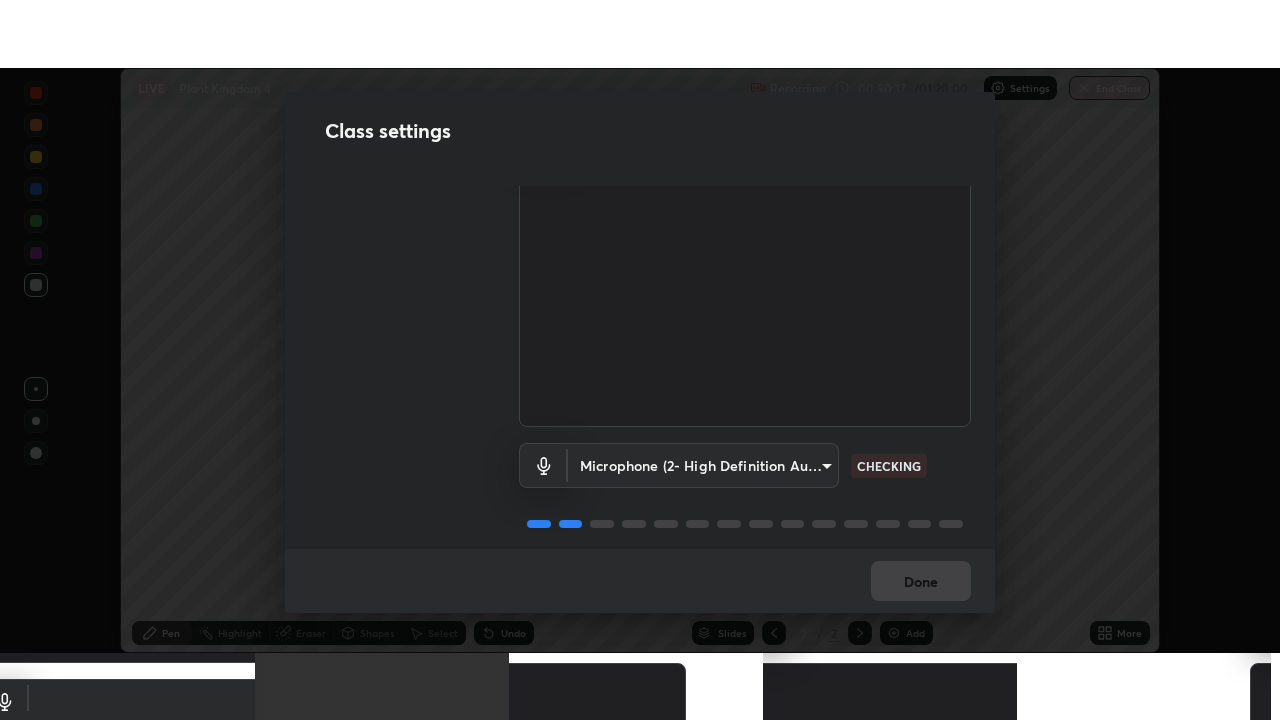 scroll, scrollTop: 82, scrollLeft: 0, axis: vertical 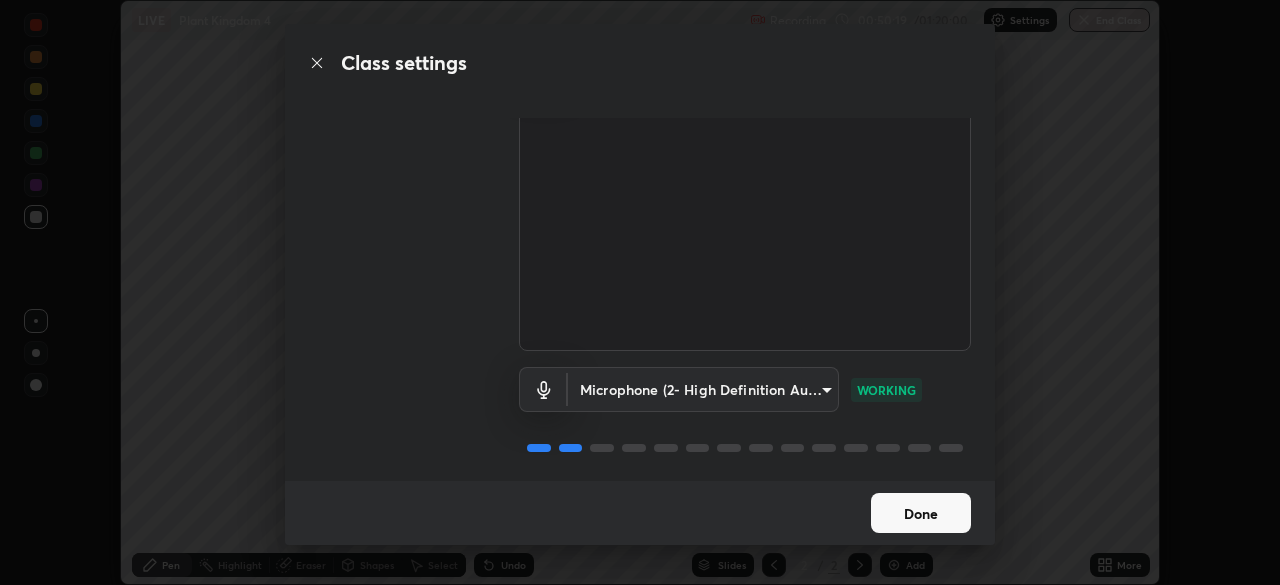 click on "Done" at bounding box center (921, 513) 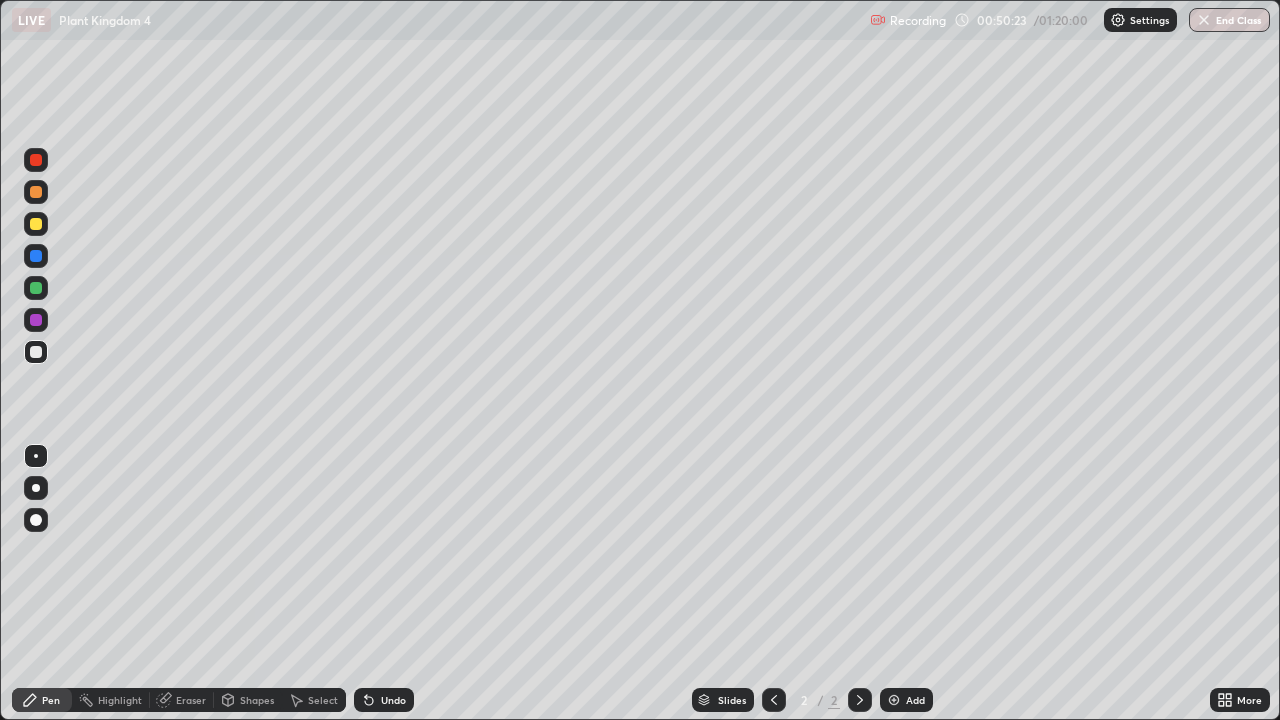 scroll, scrollTop: 99280, scrollLeft: 98720, axis: both 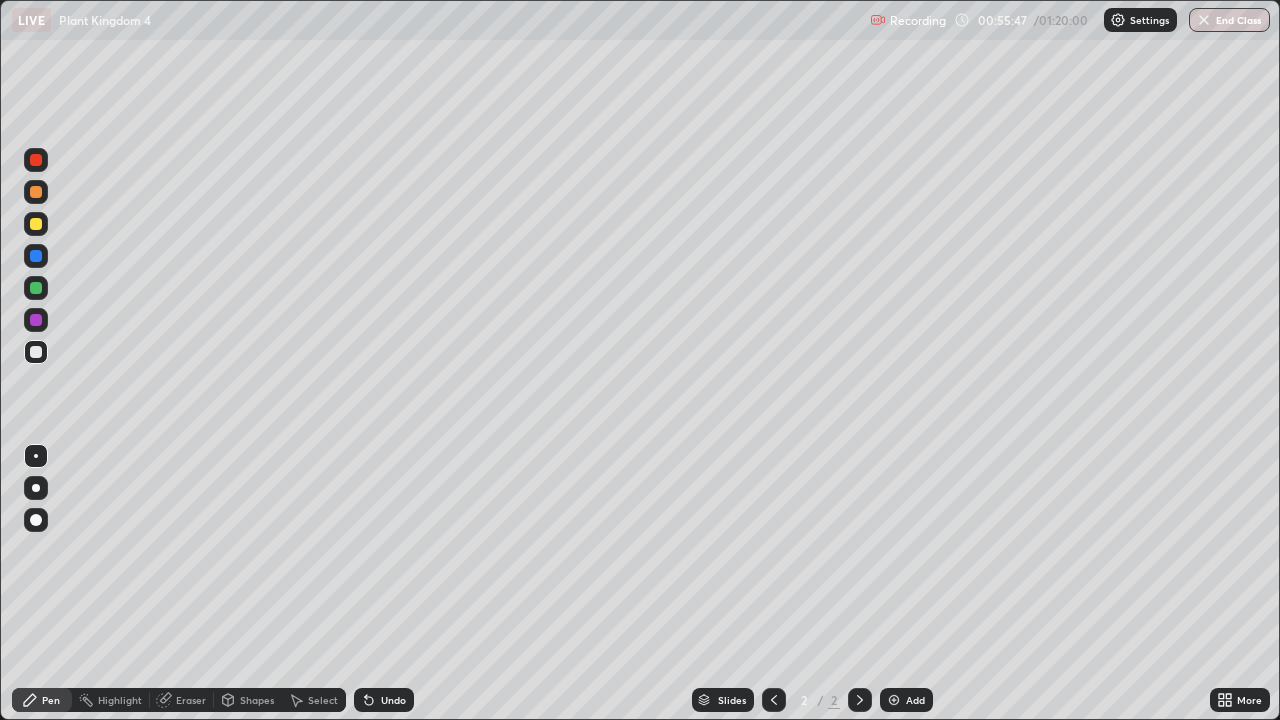 click on "More" at bounding box center (1249, 700) 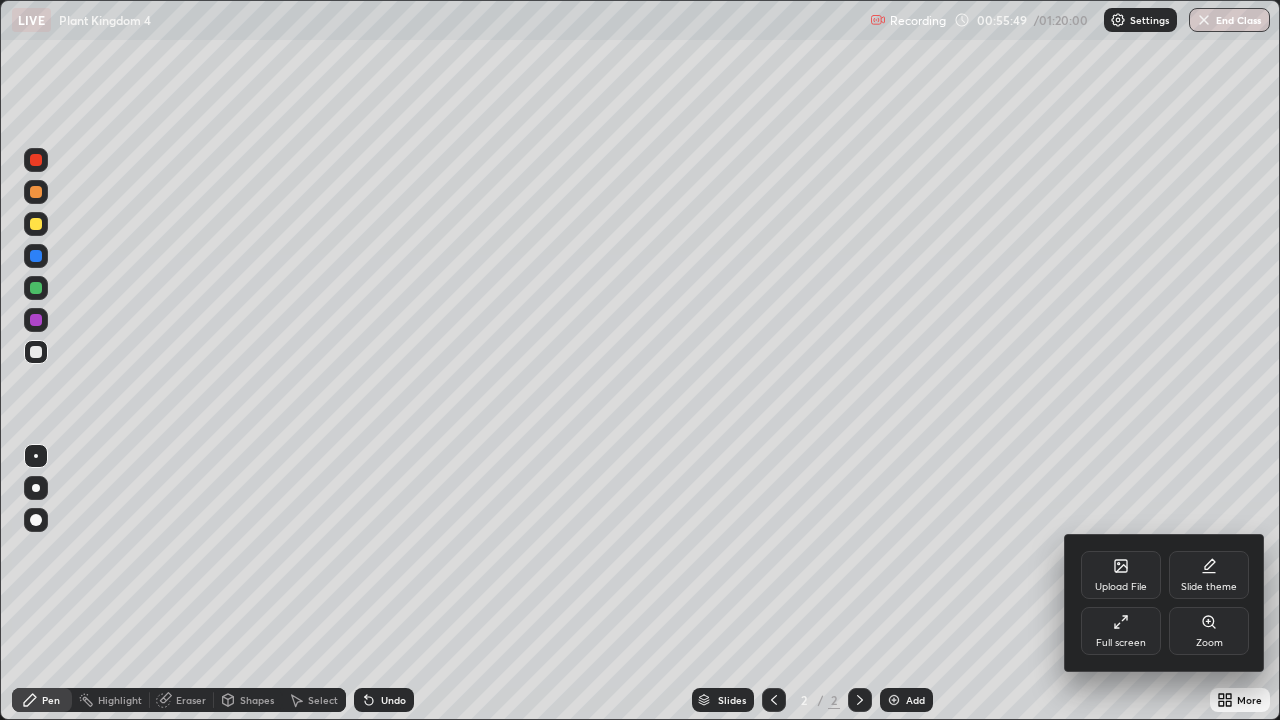 click at bounding box center (640, 360) 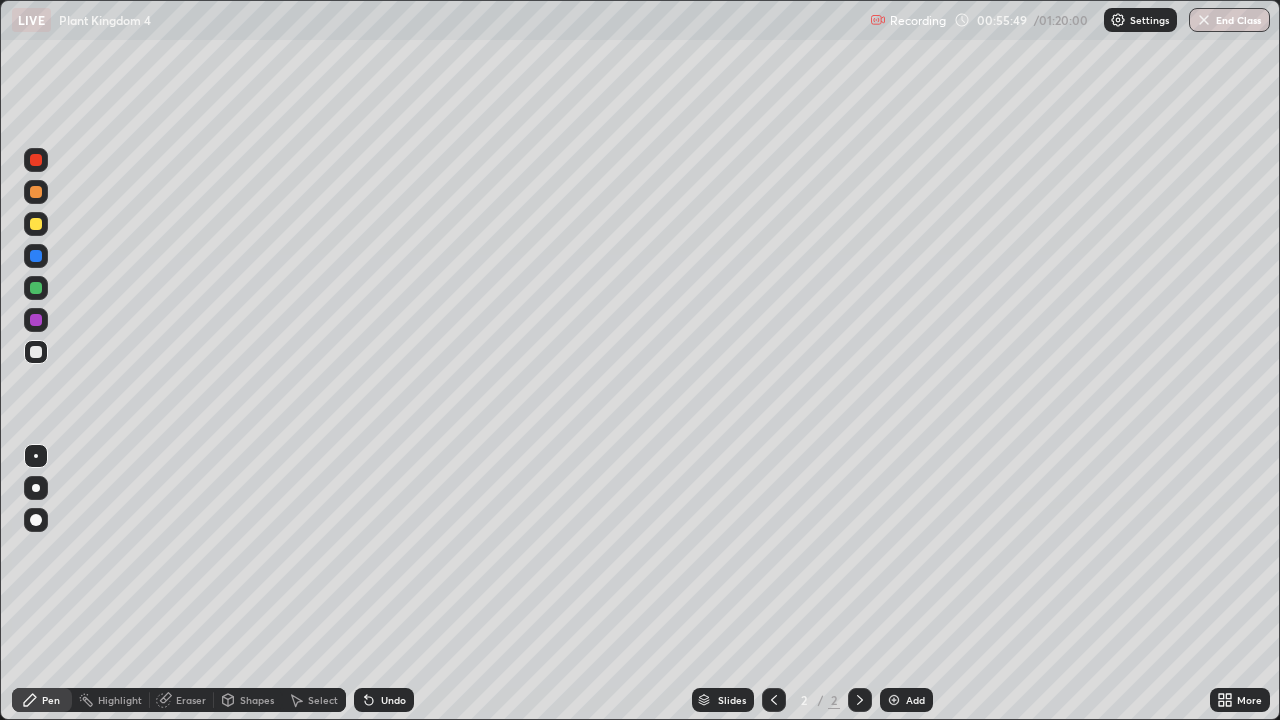 click 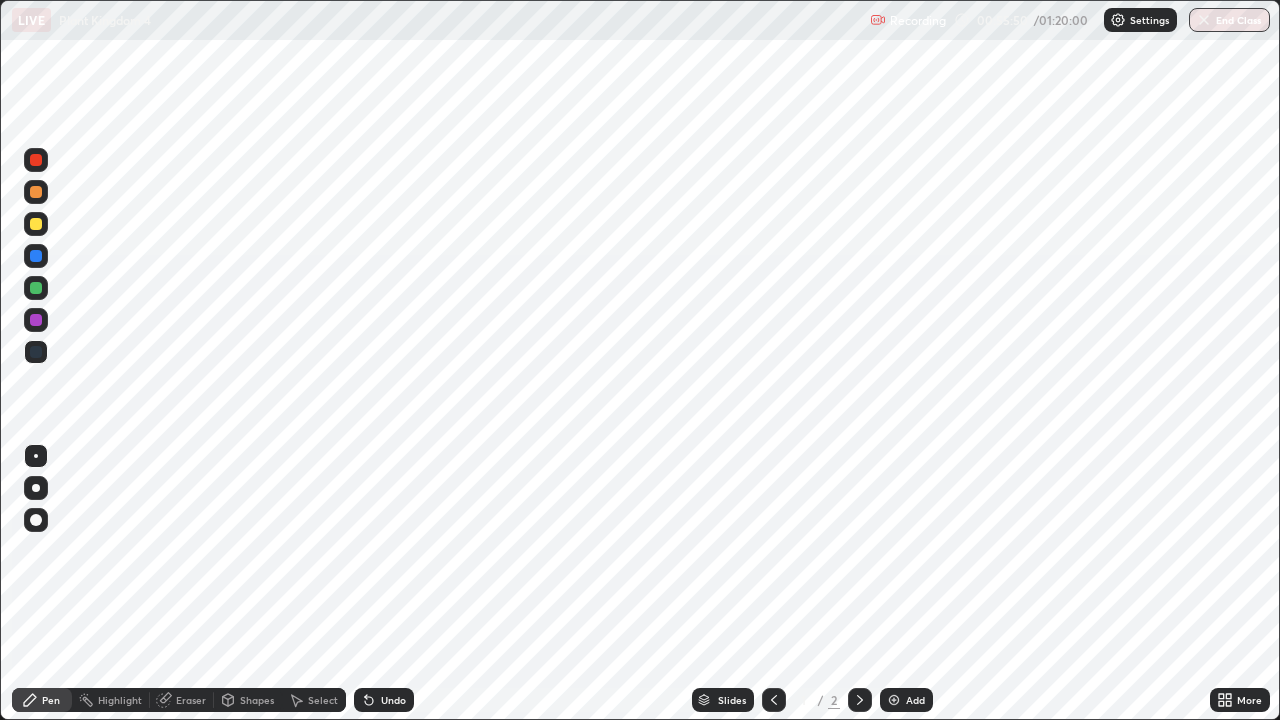click 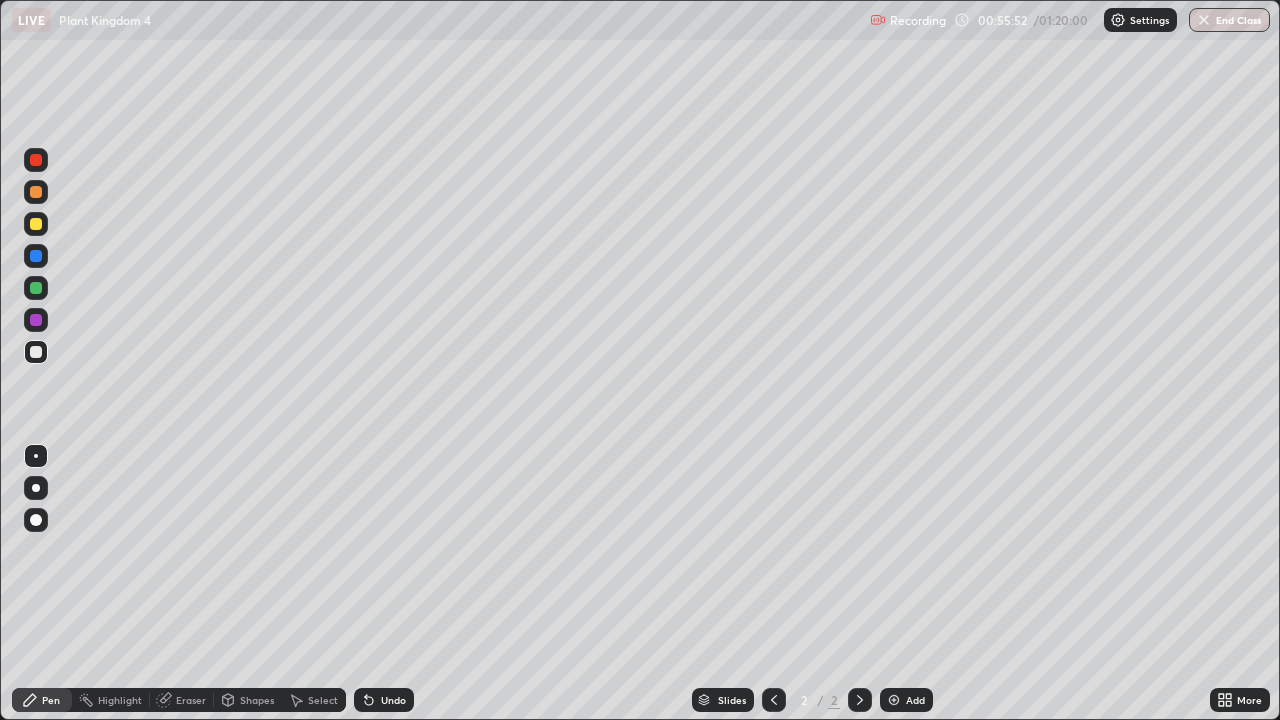 click on "More" at bounding box center (1249, 700) 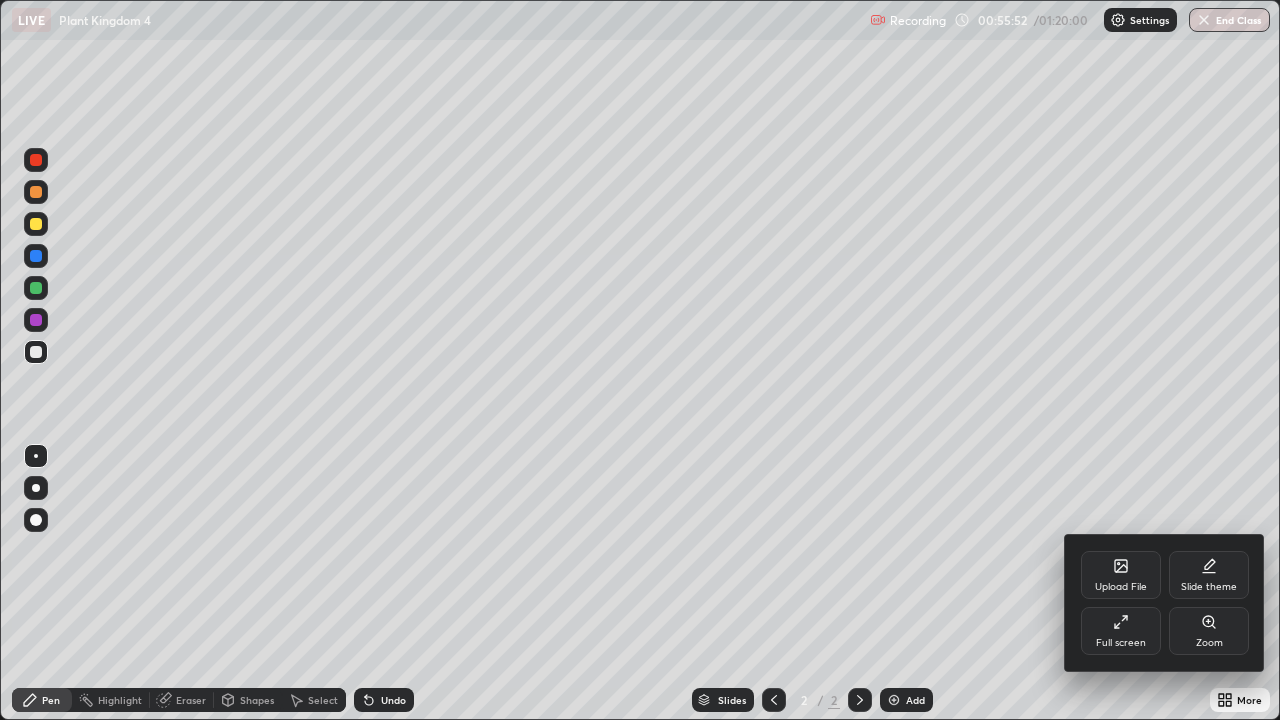 click 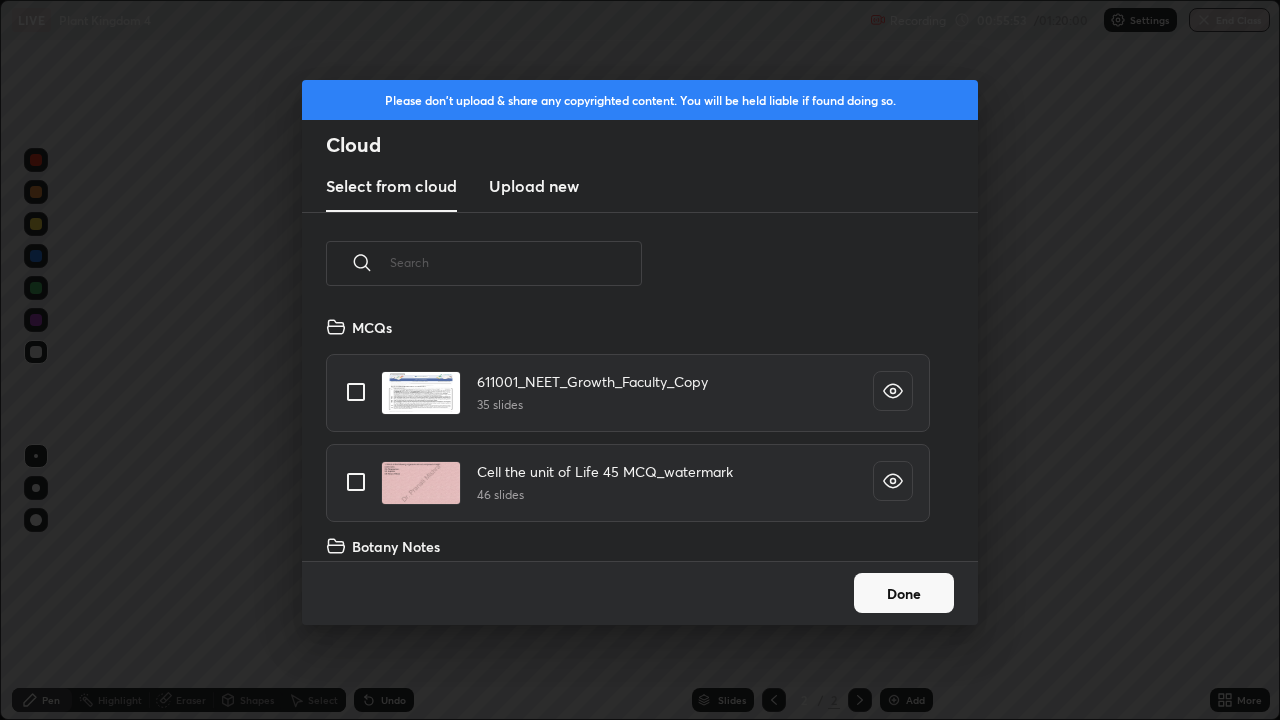 scroll, scrollTop: 7, scrollLeft: 11, axis: both 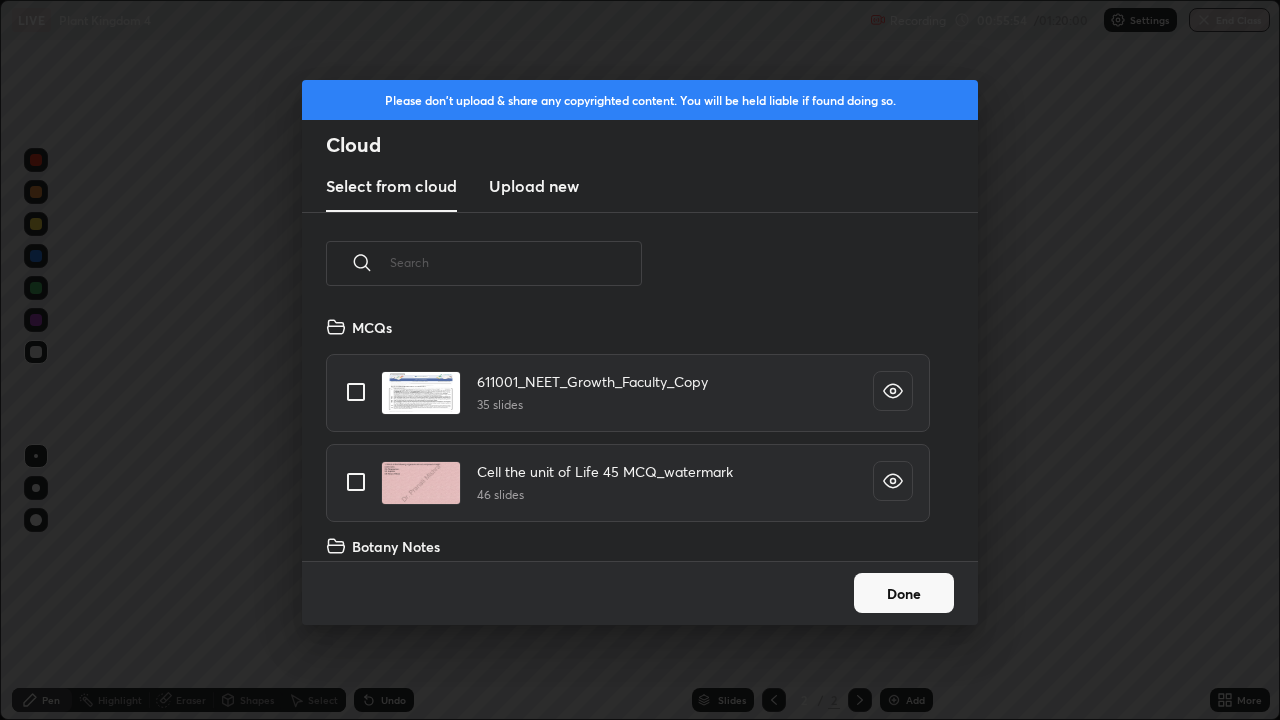 click at bounding box center [516, 262] 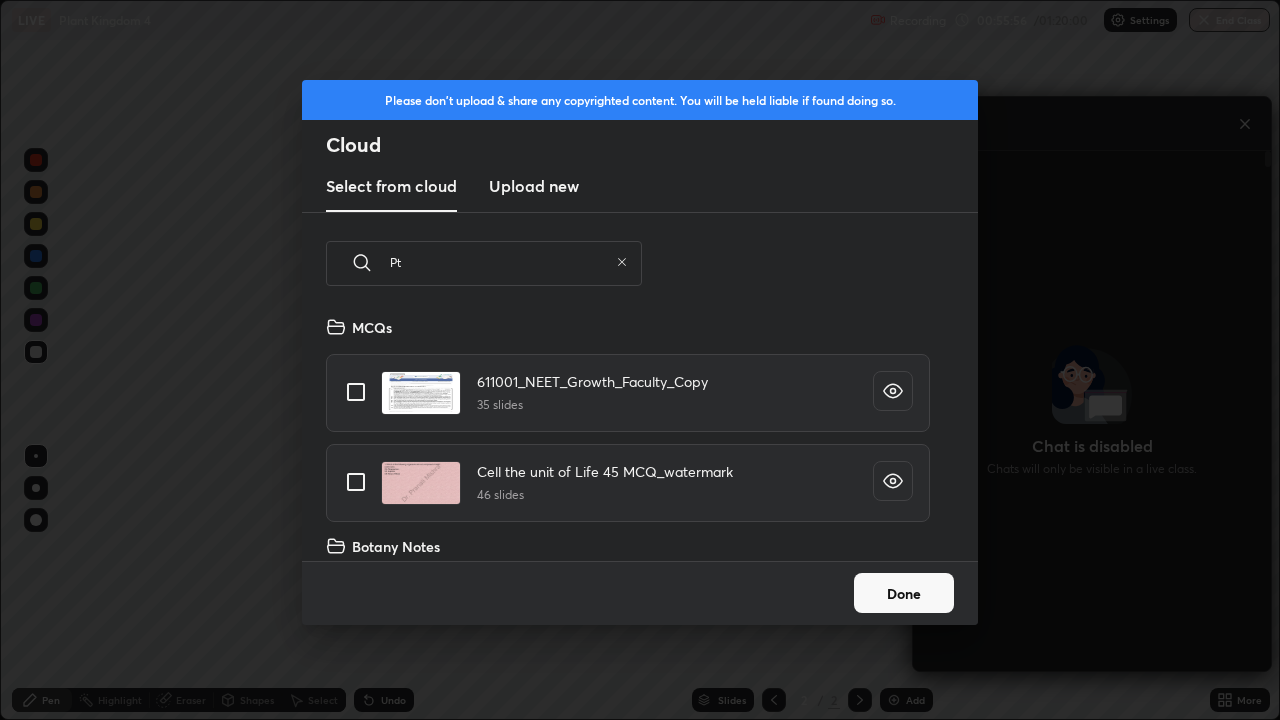 scroll, scrollTop: 514, scrollLeft: 352, axis: both 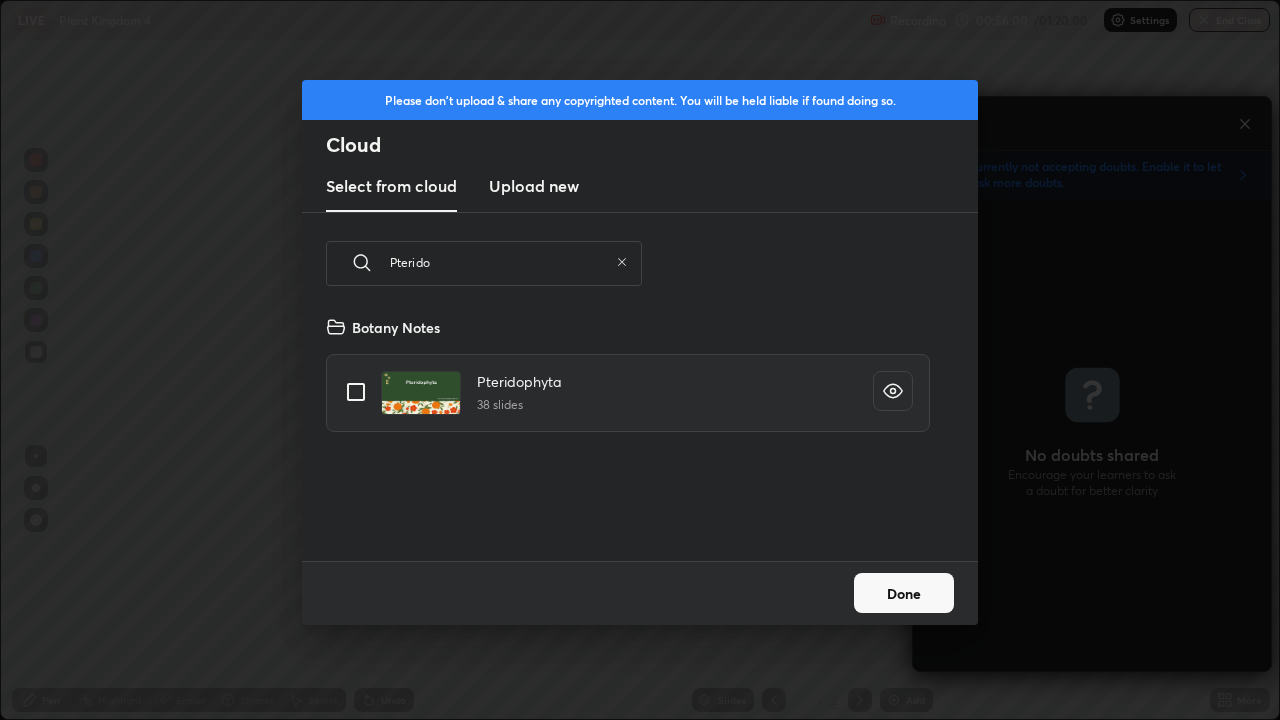 type on "Pterido" 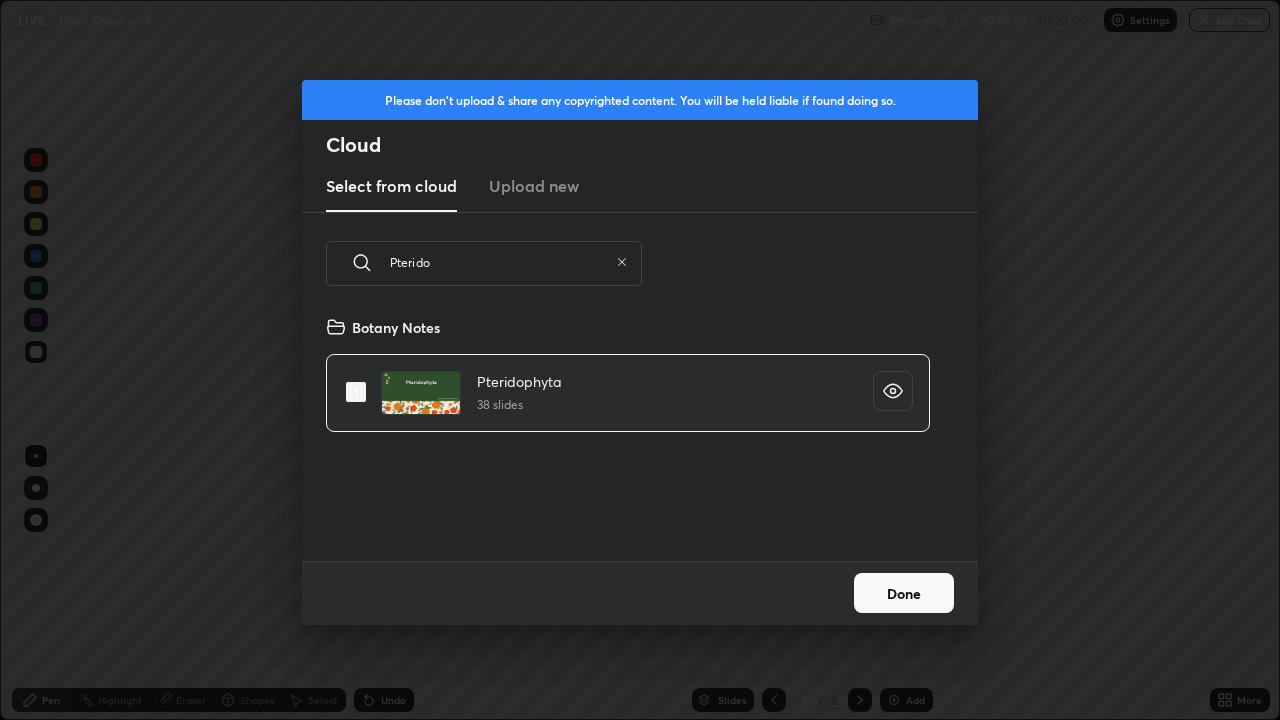 click on "Done" at bounding box center (904, 593) 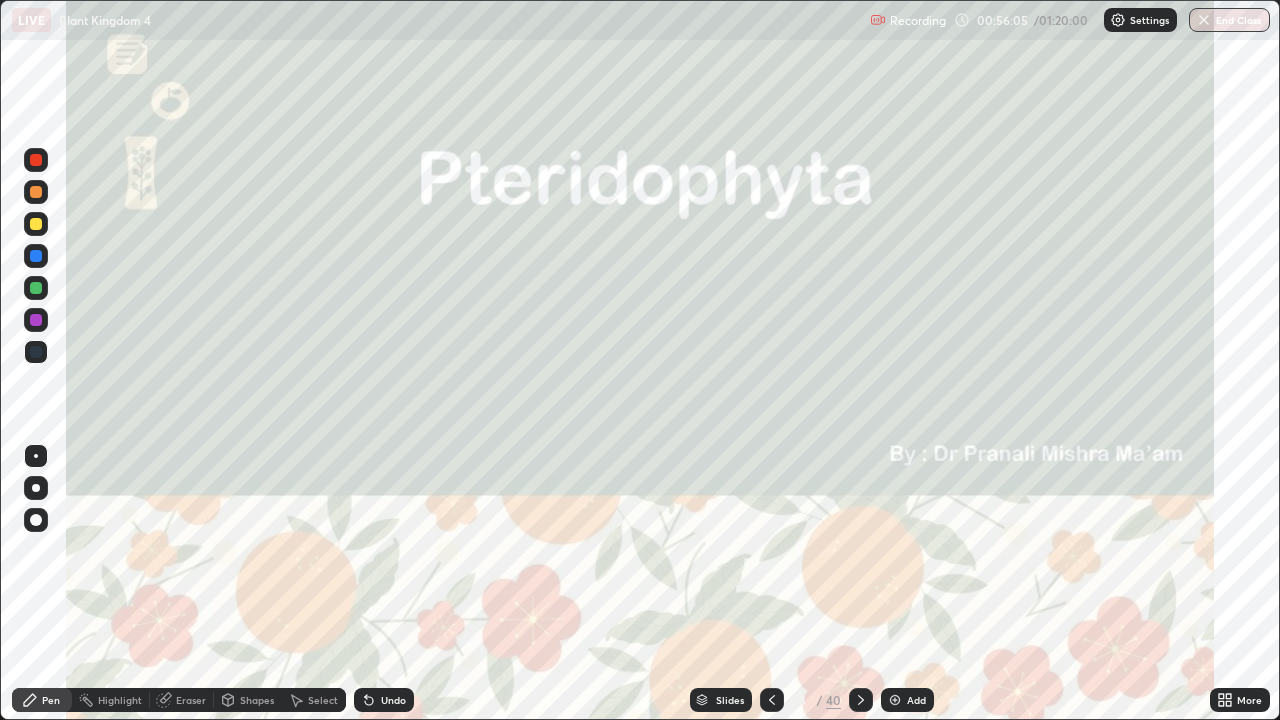 click on "40" at bounding box center (833, 700) 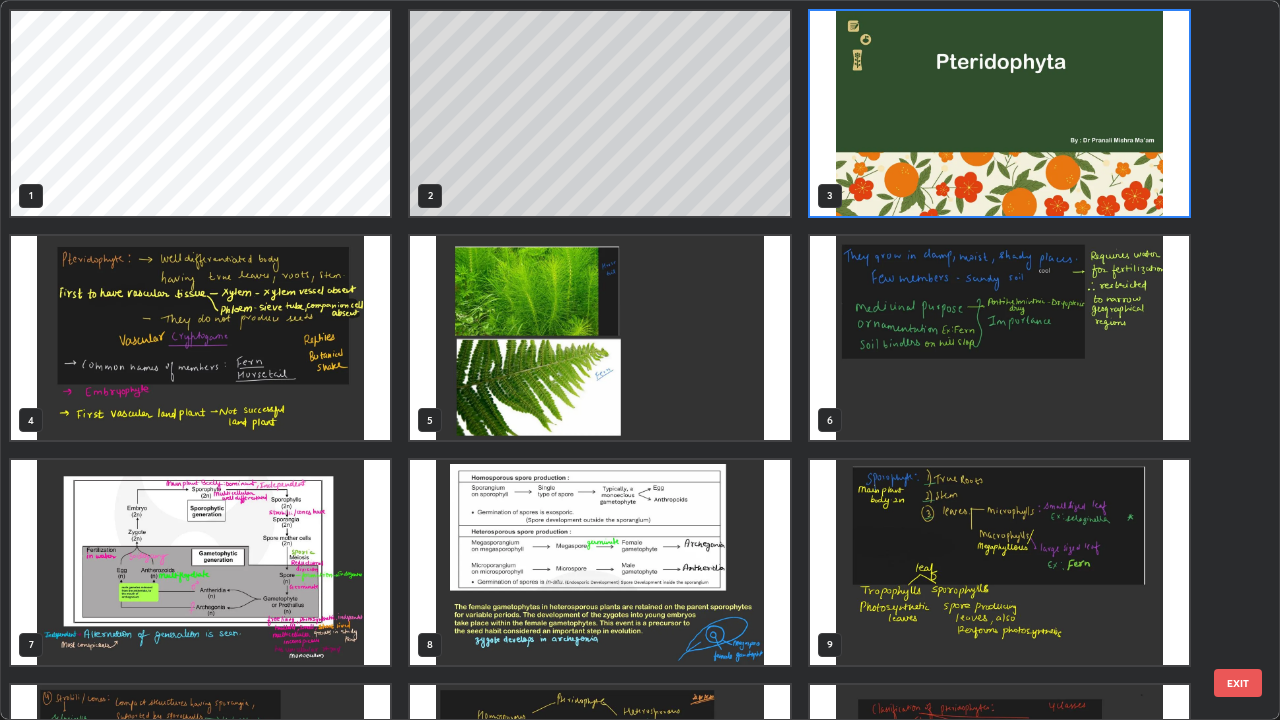 scroll, scrollTop: 7, scrollLeft: 11, axis: both 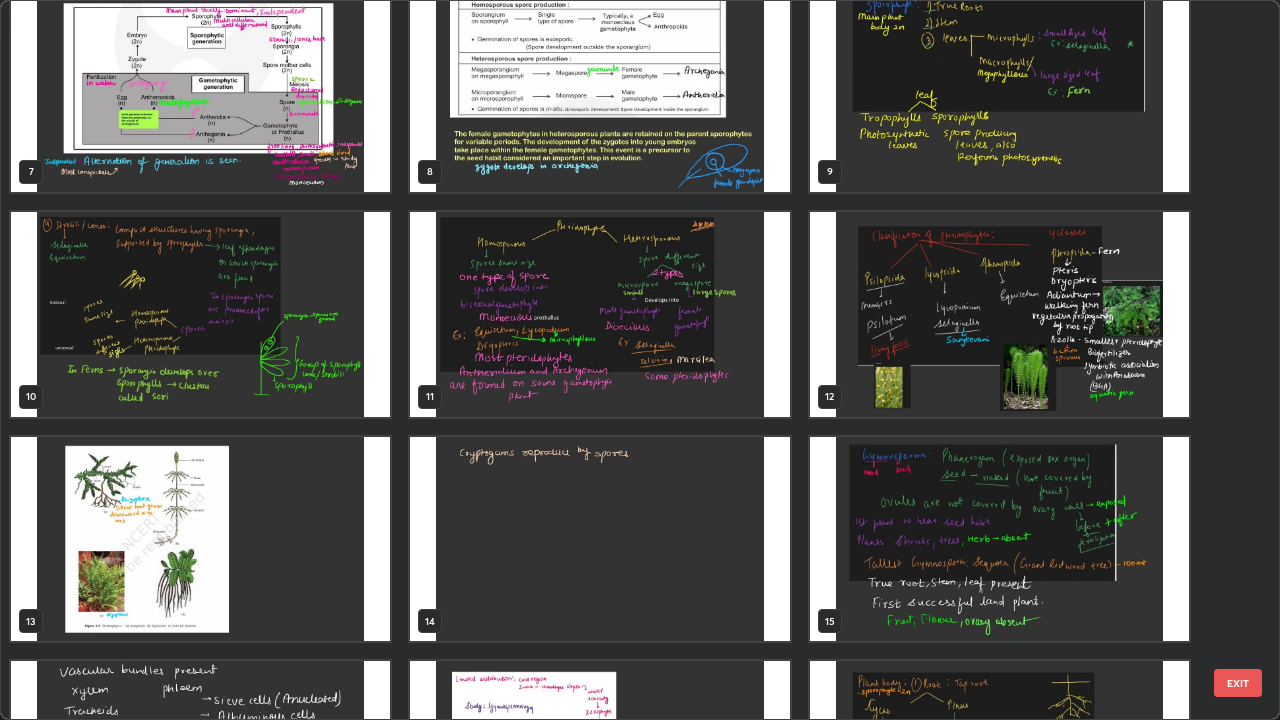 click at bounding box center (999, 314) 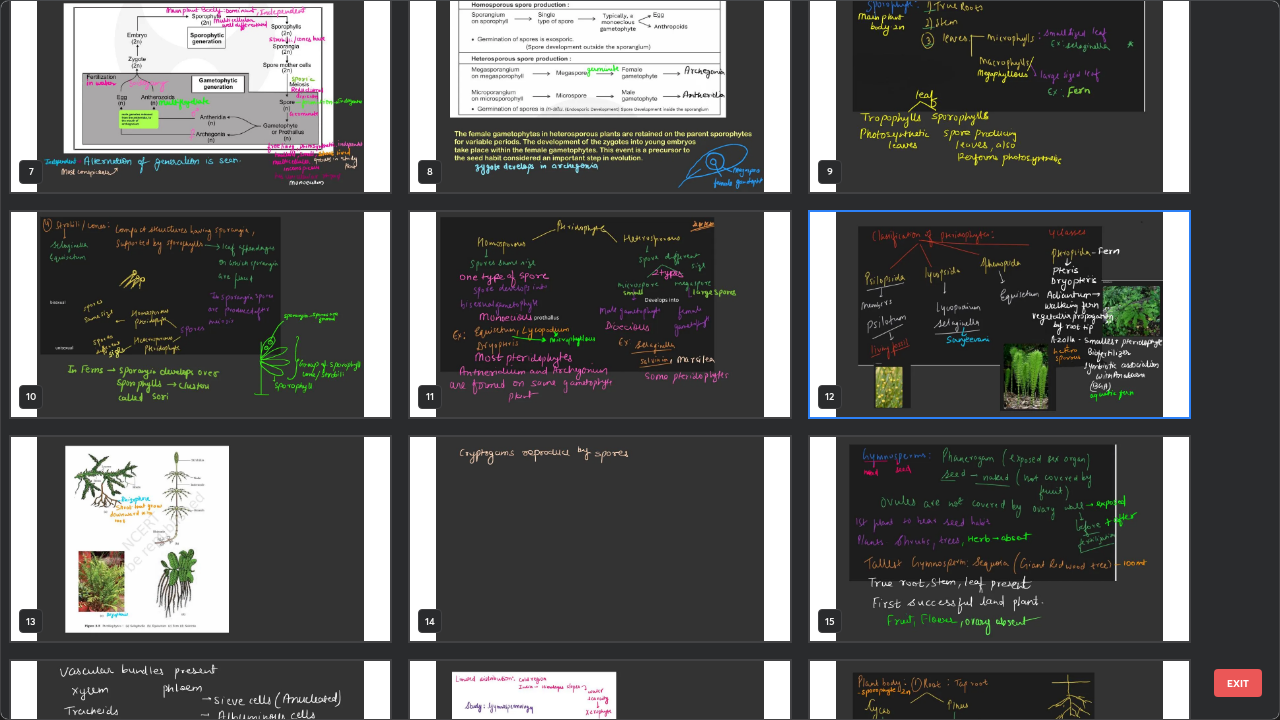 click at bounding box center [999, 314] 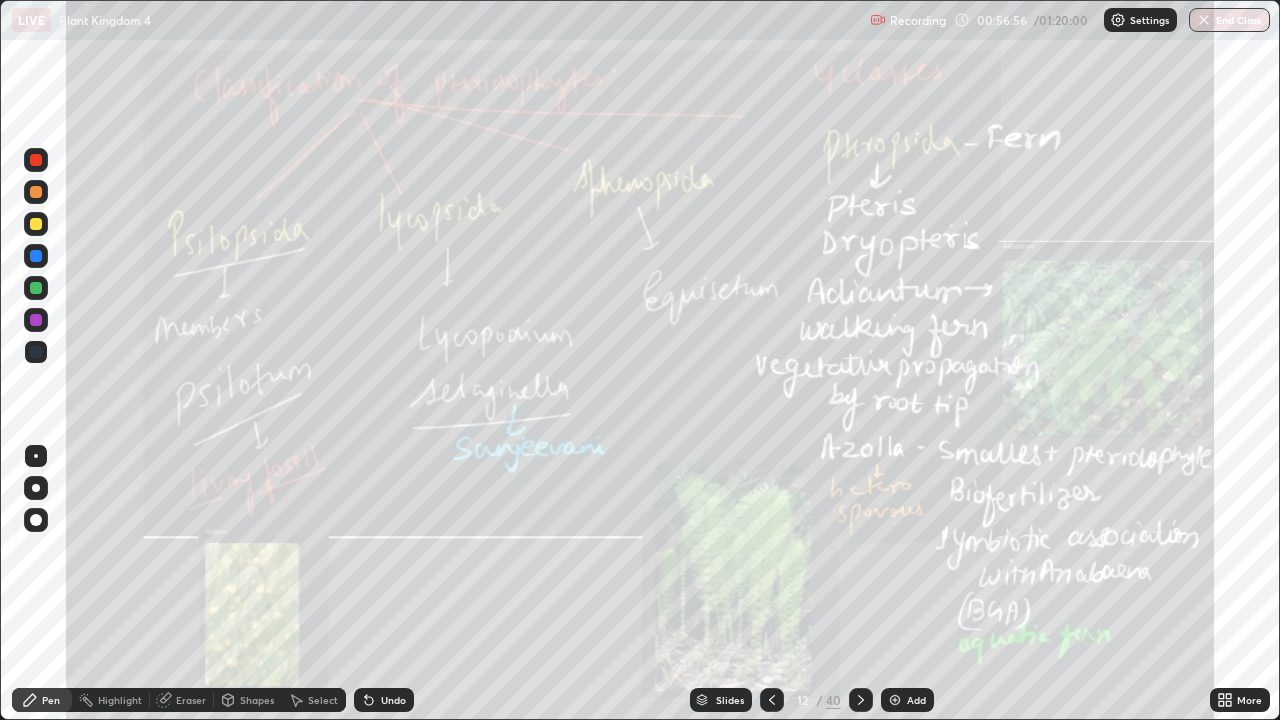 click at bounding box center (36, 224) 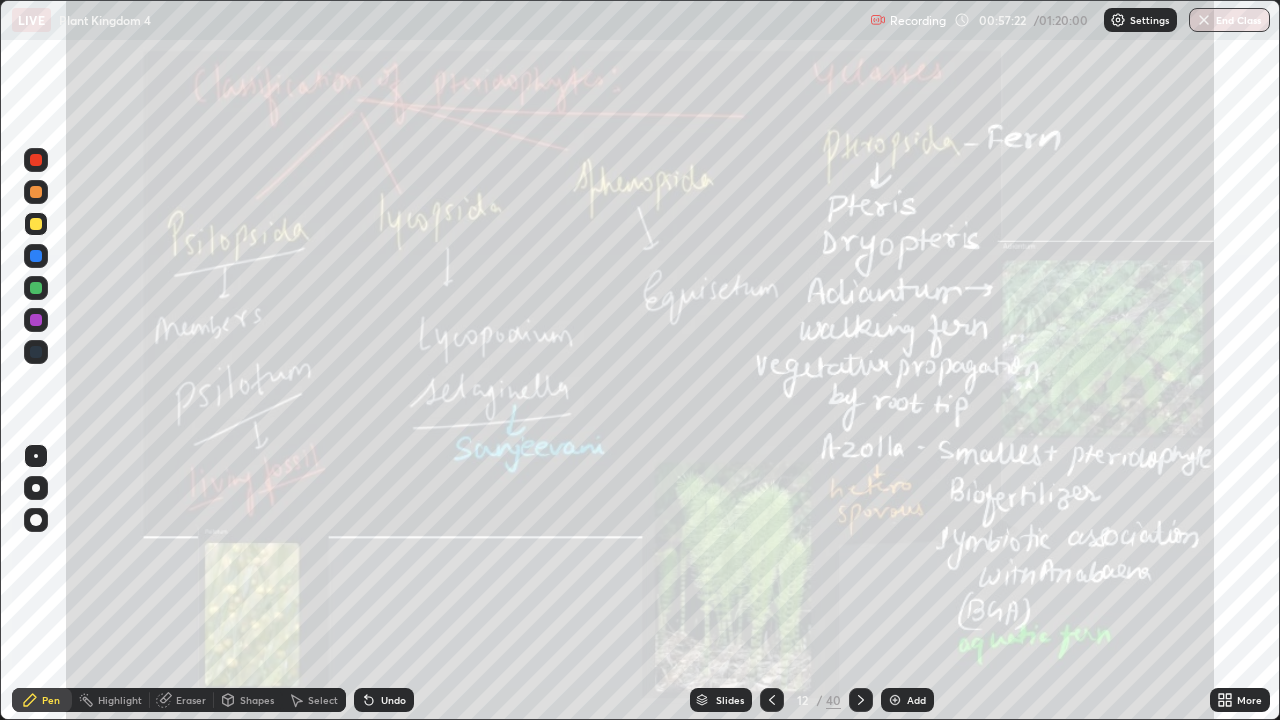 click on "More" at bounding box center [1240, 700] 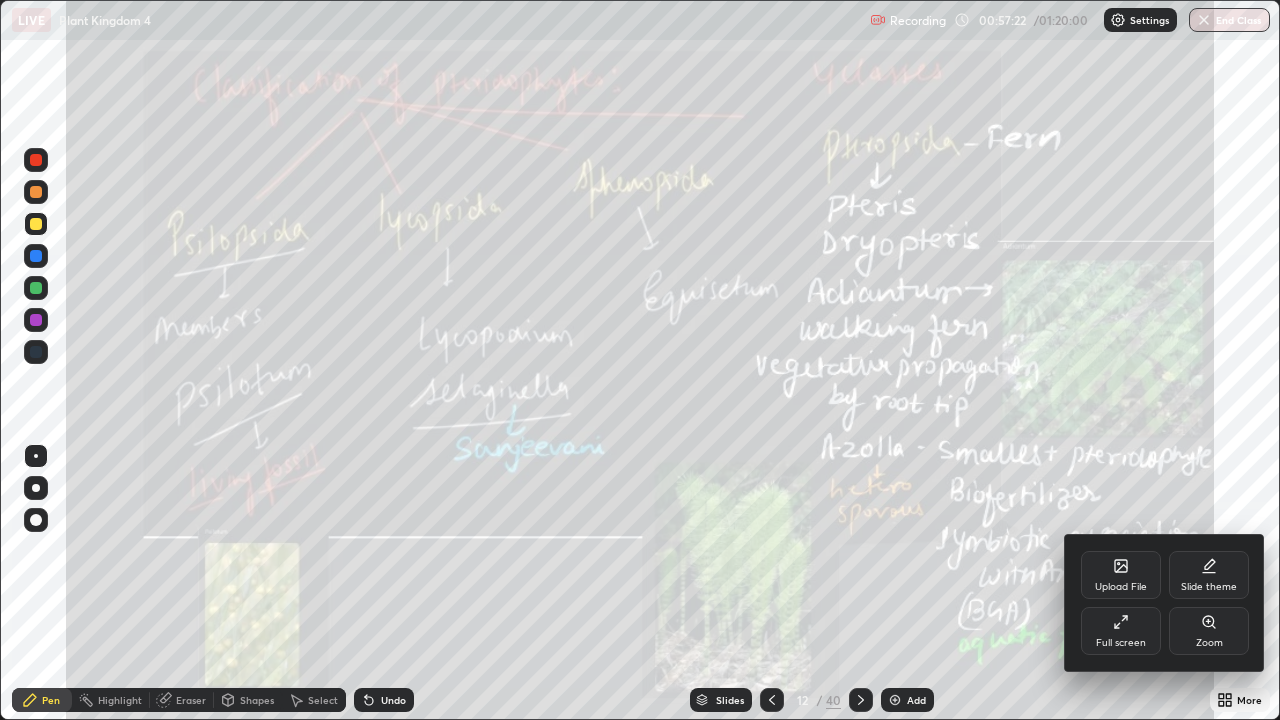 click on "Zoom" at bounding box center (1209, 631) 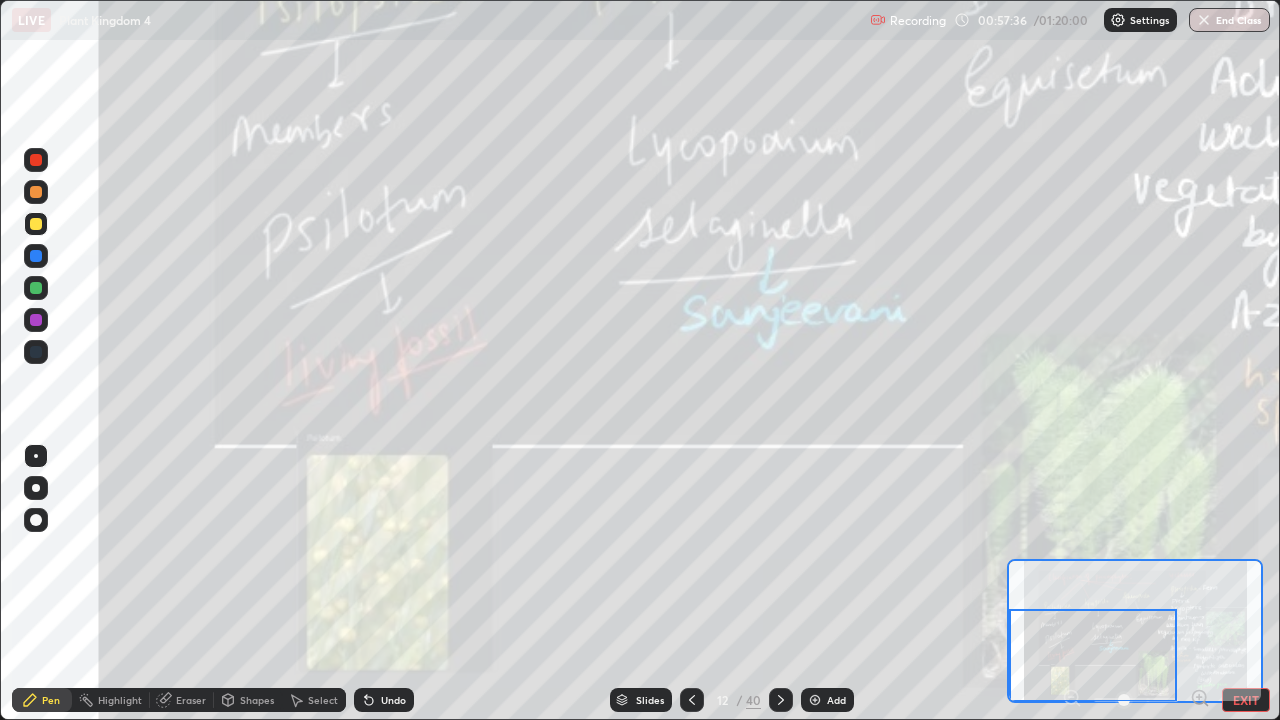 click on "EXIT" at bounding box center (1246, 700) 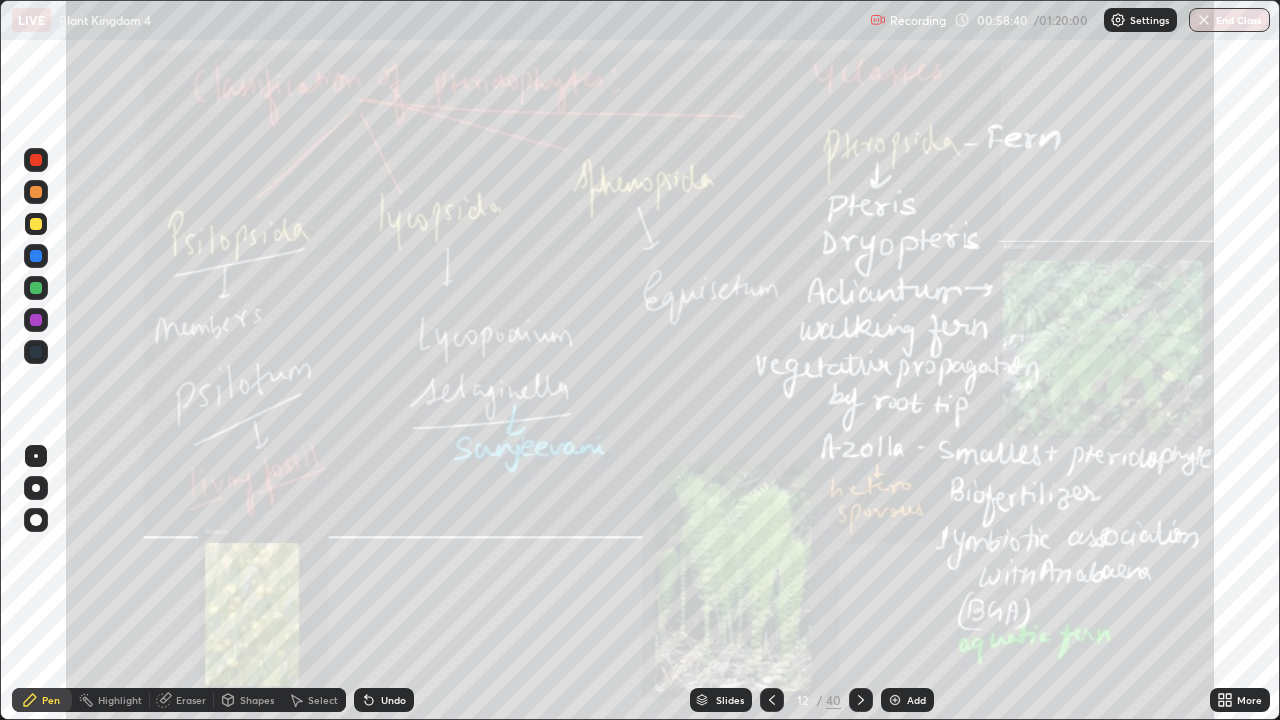 click on "Undo" at bounding box center [393, 700] 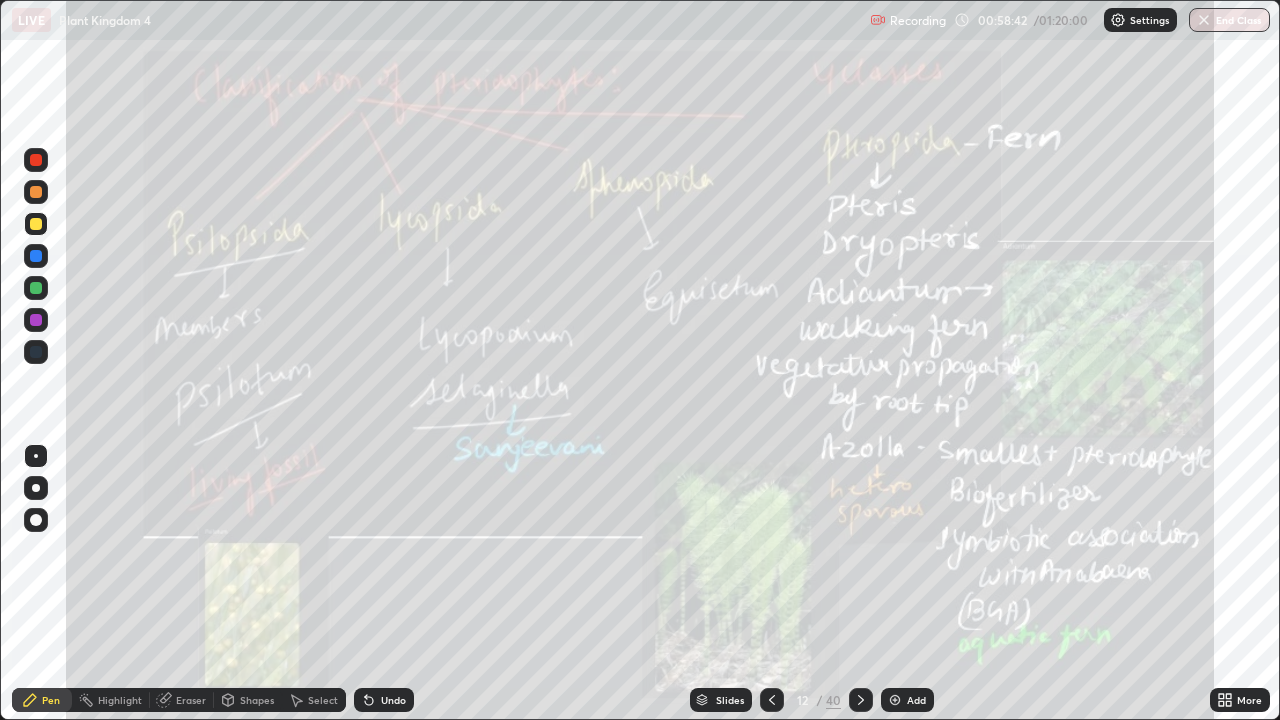 click on "Undo" at bounding box center (393, 700) 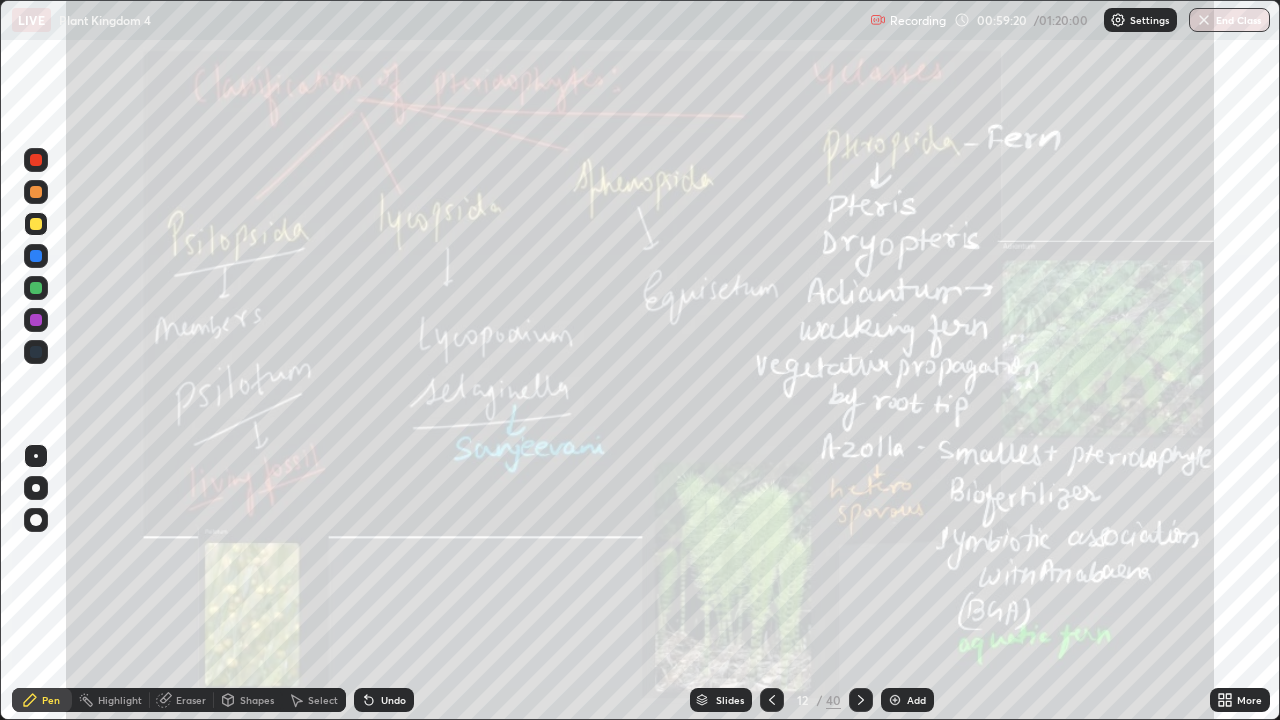 click on "Add" at bounding box center (916, 700) 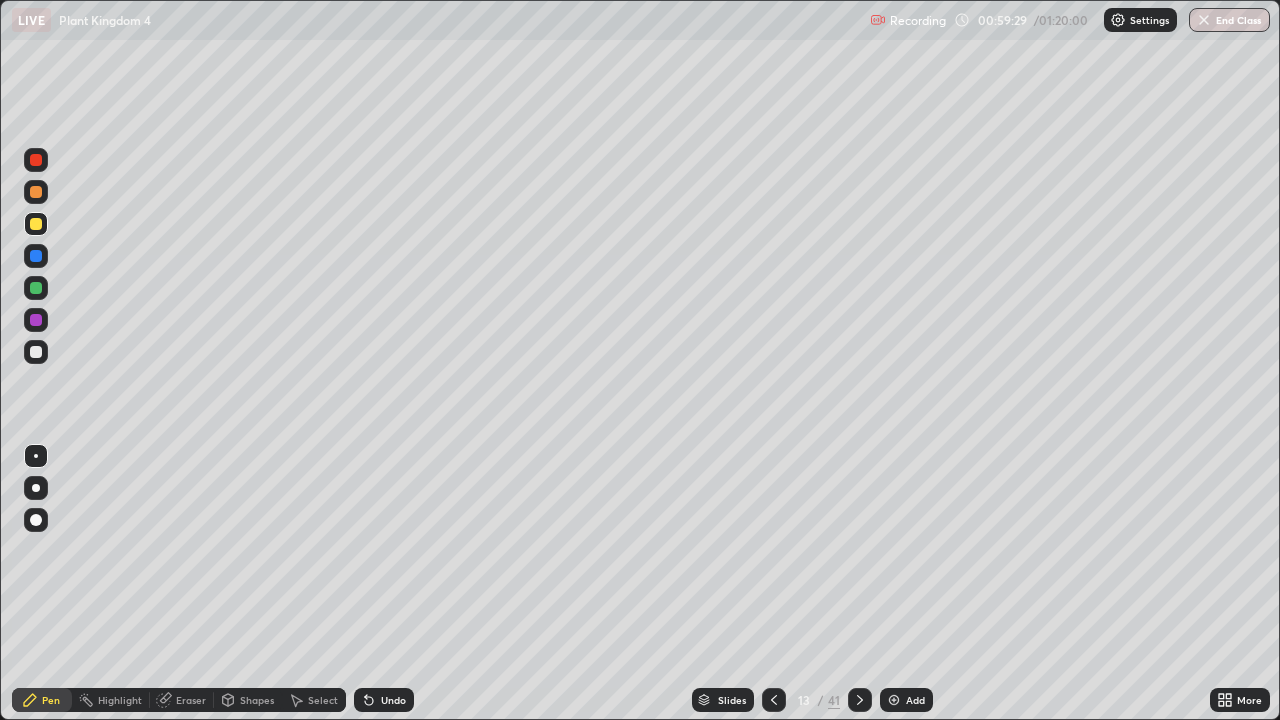 click at bounding box center [860, 700] 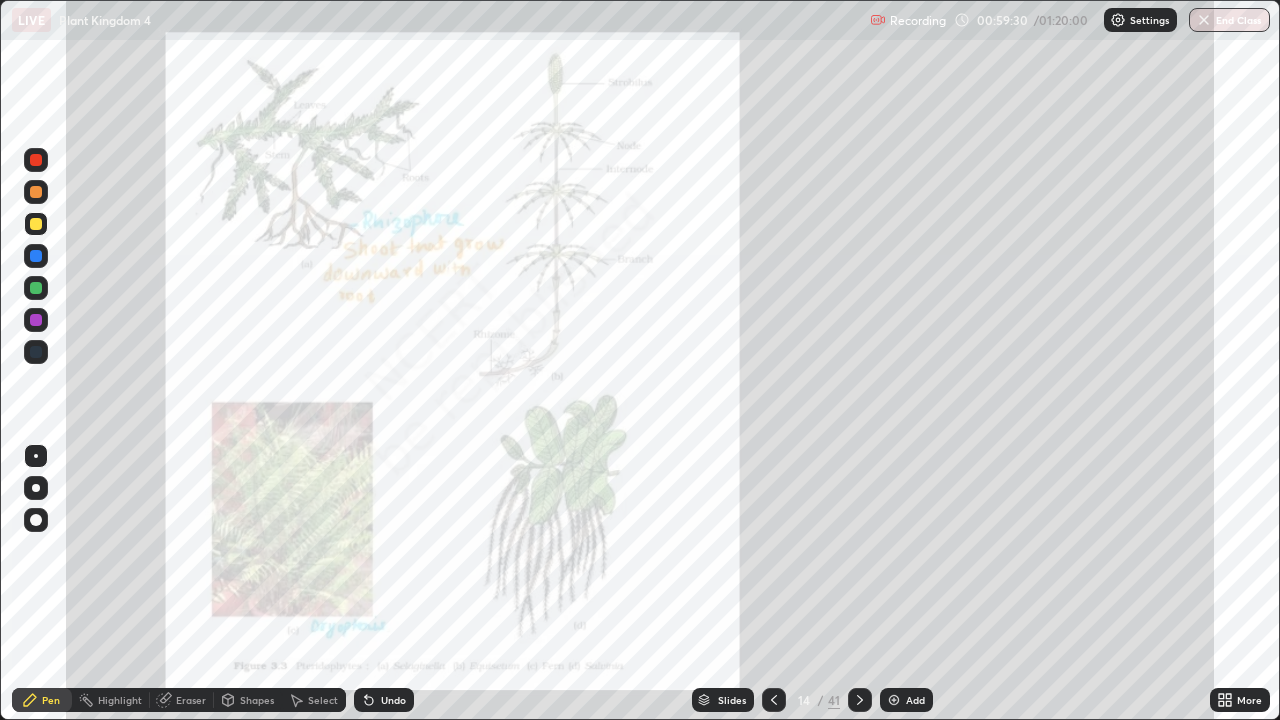 click at bounding box center (774, 700) 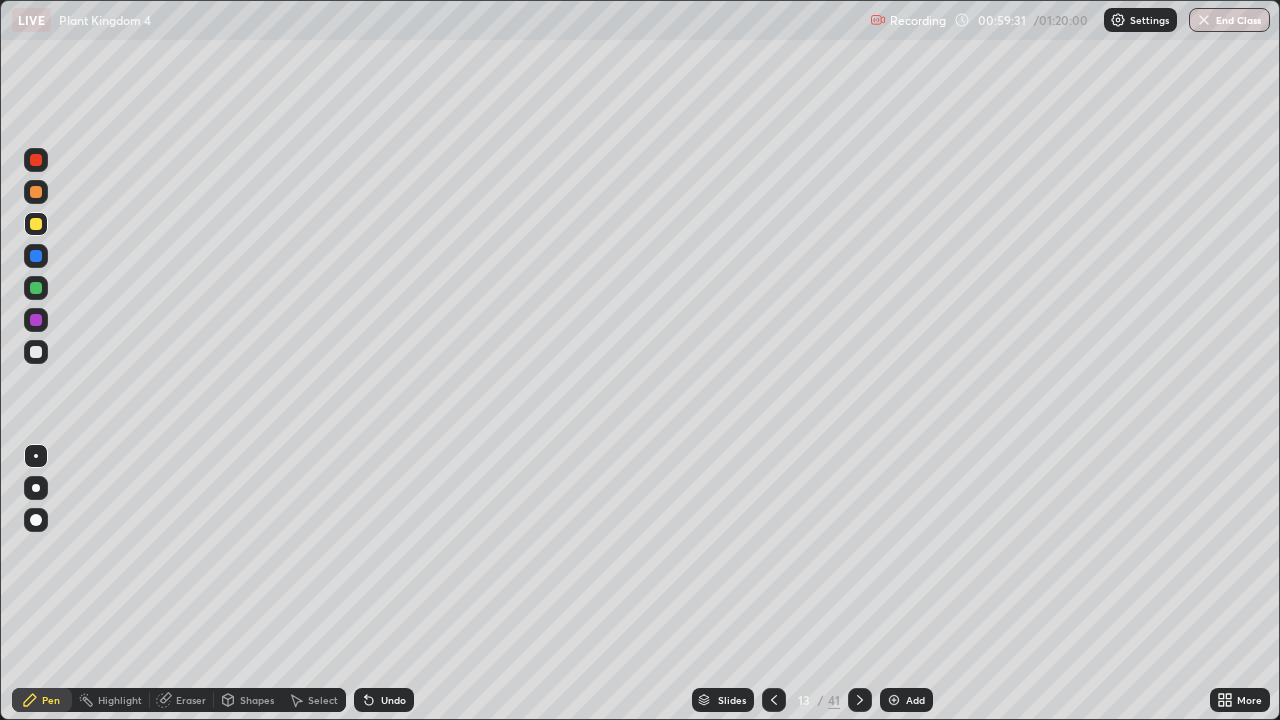 click at bounding box center (774, 700) 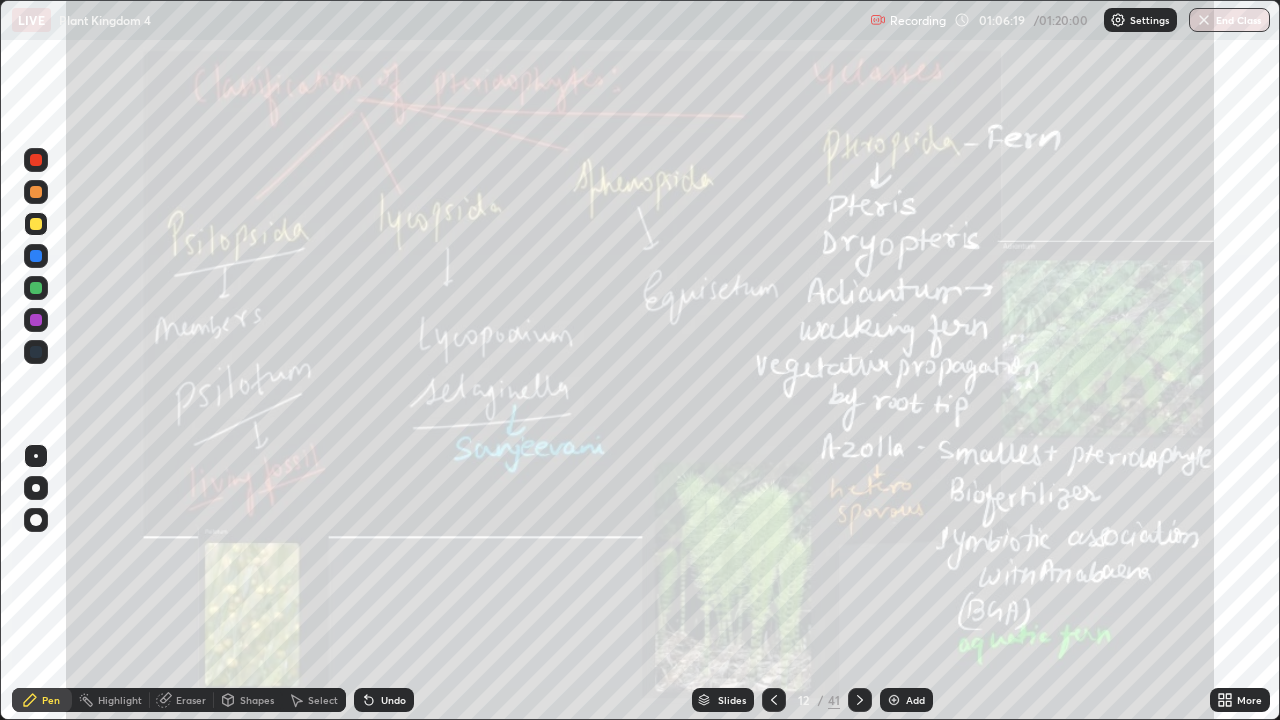 click on "Add" at bounding box center [906, 700] 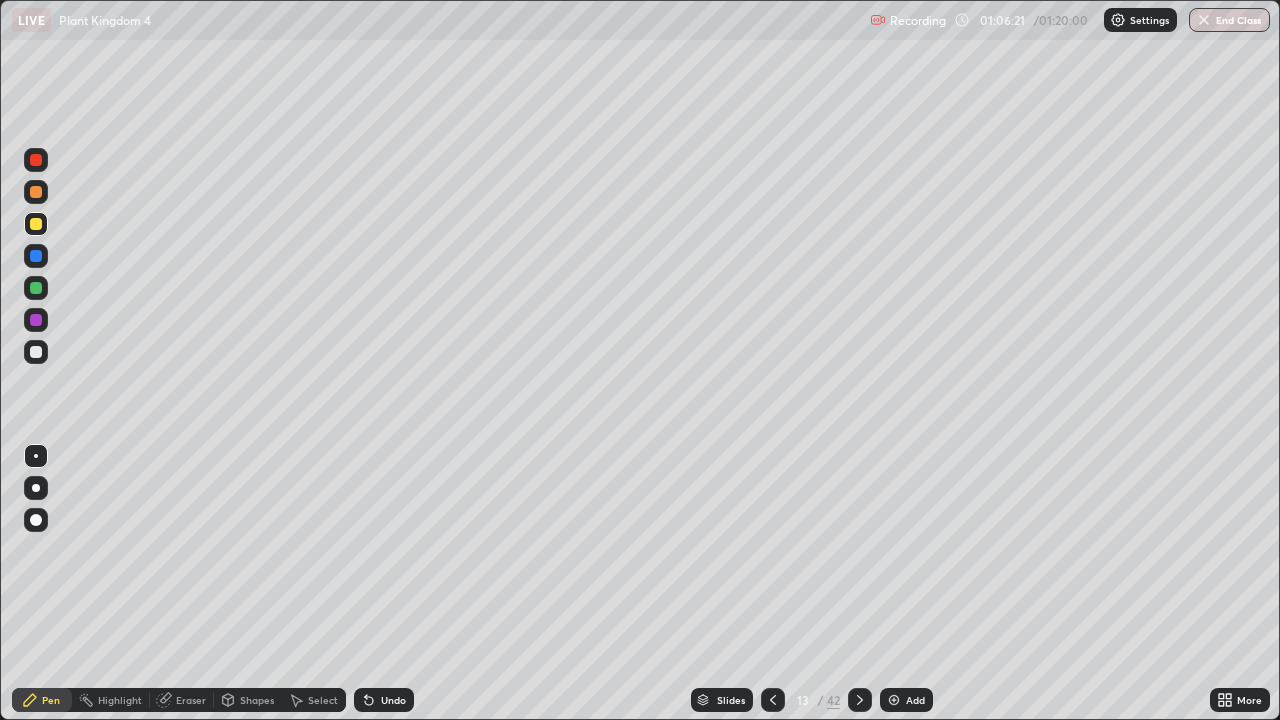 click at bounding box center [36, 288] 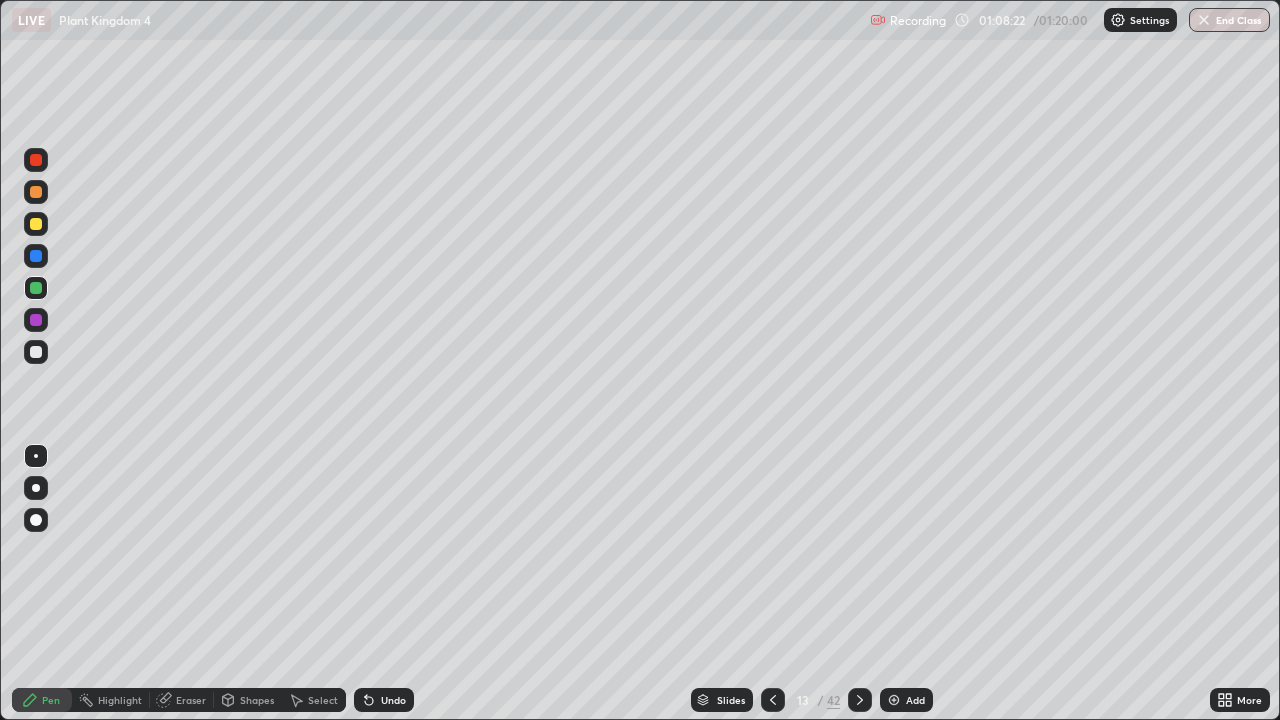 click on "Undo" at bounding box center (393, 700) 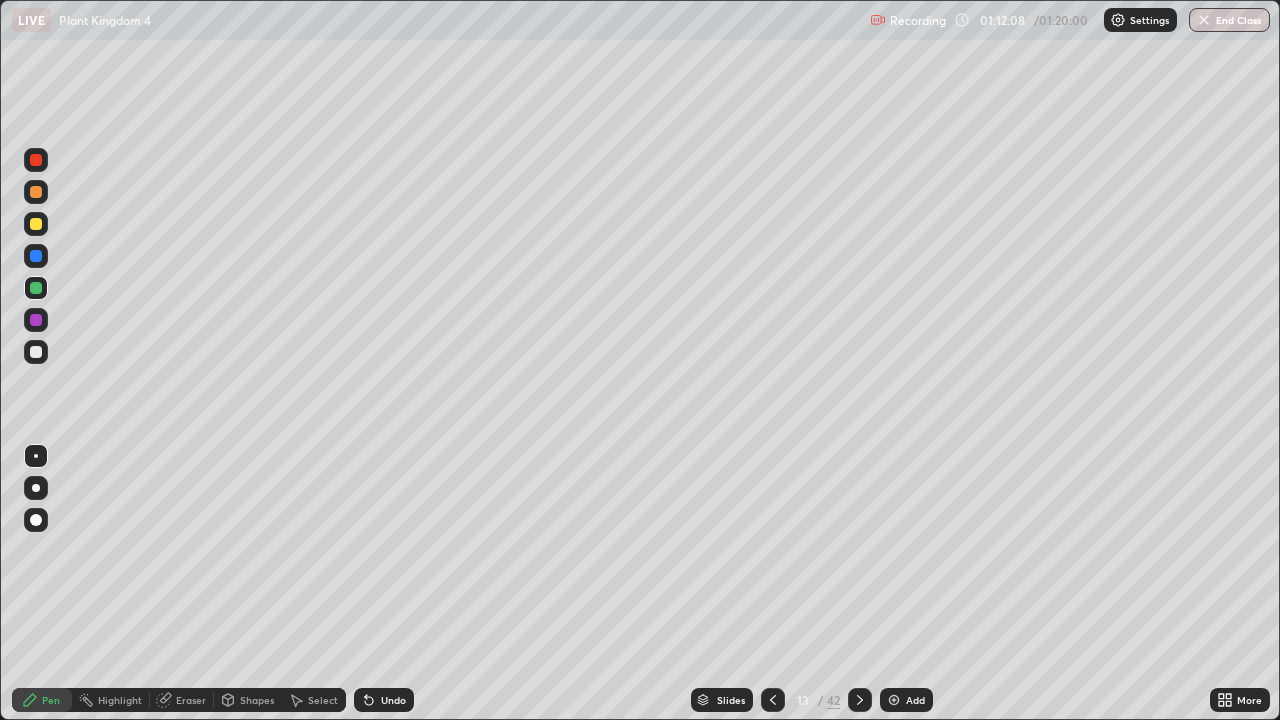 click on "Undo" at bounding box center [384, 700] 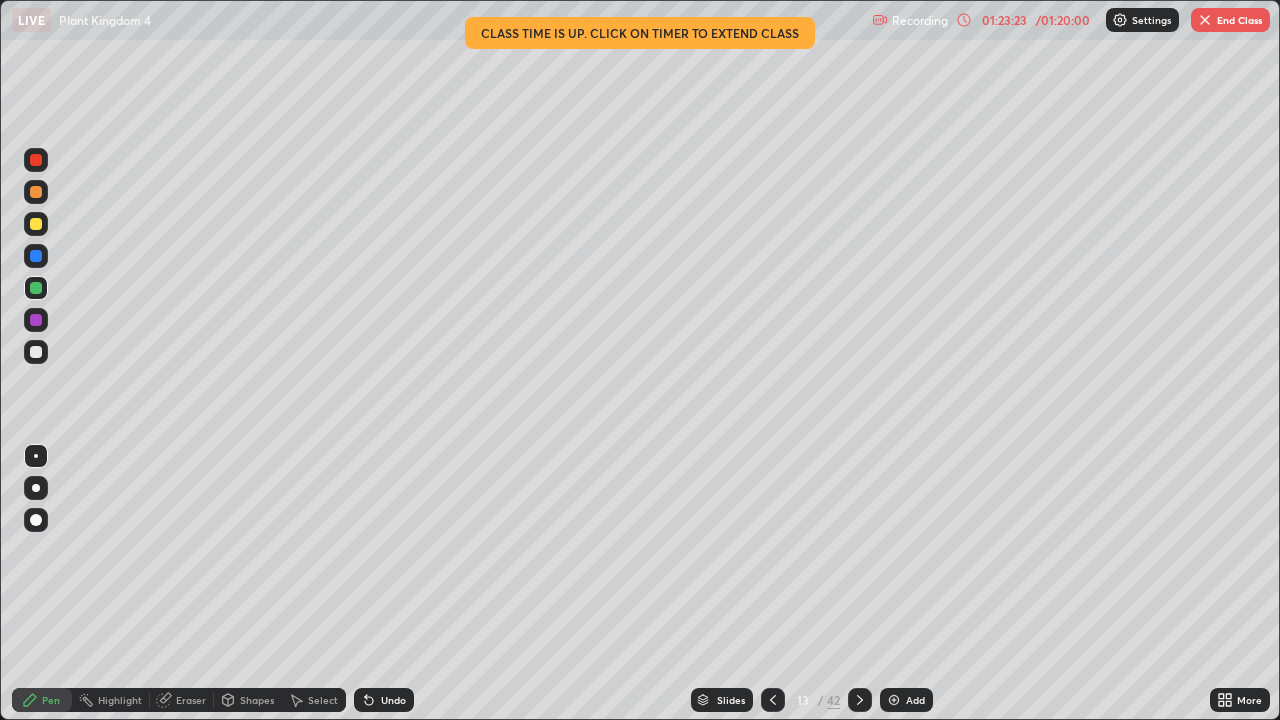 click on "End Class" at bounding box center [1230, 20] 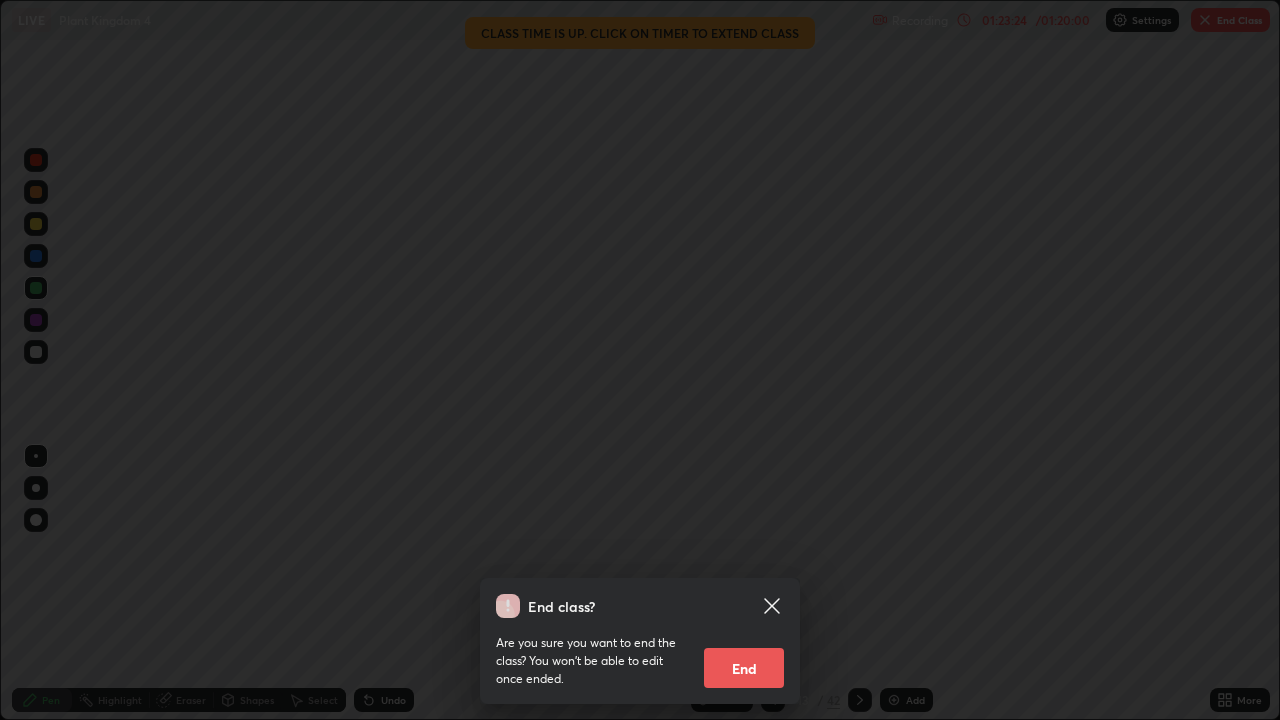 click on "End" at bounding box center (744, 668) 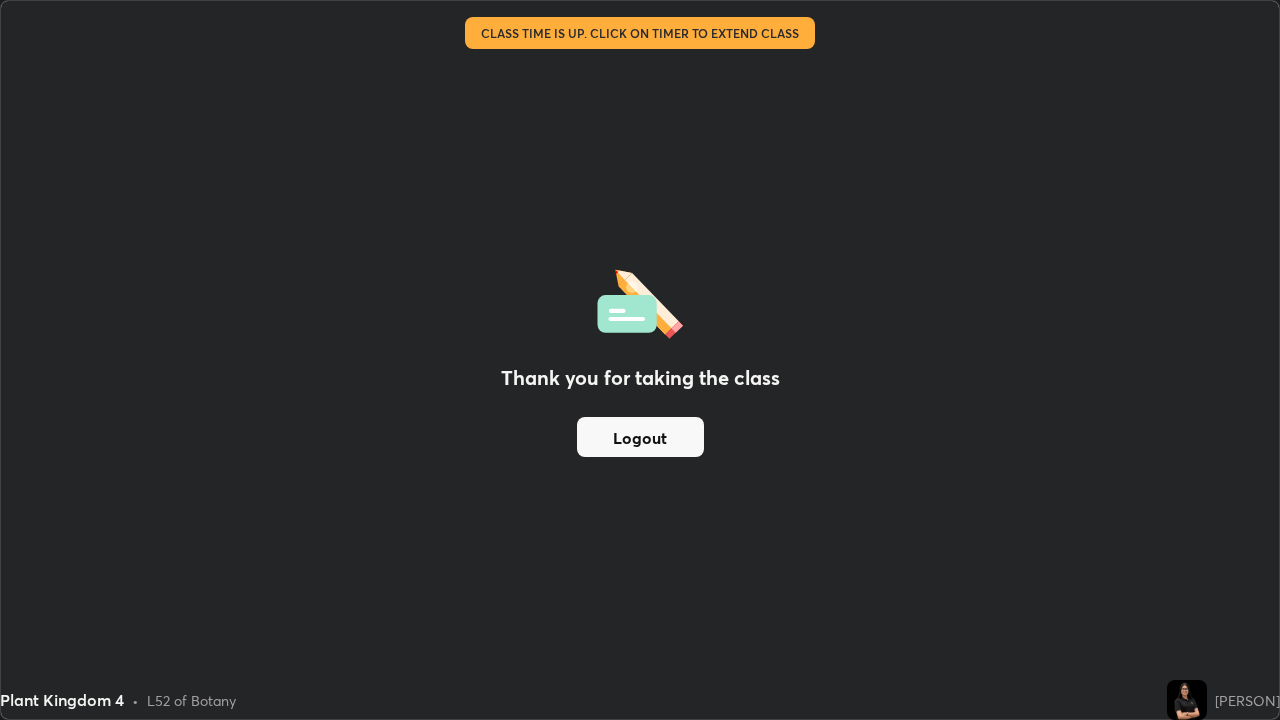 click on "Logout" at bounding box center [640, 437] 